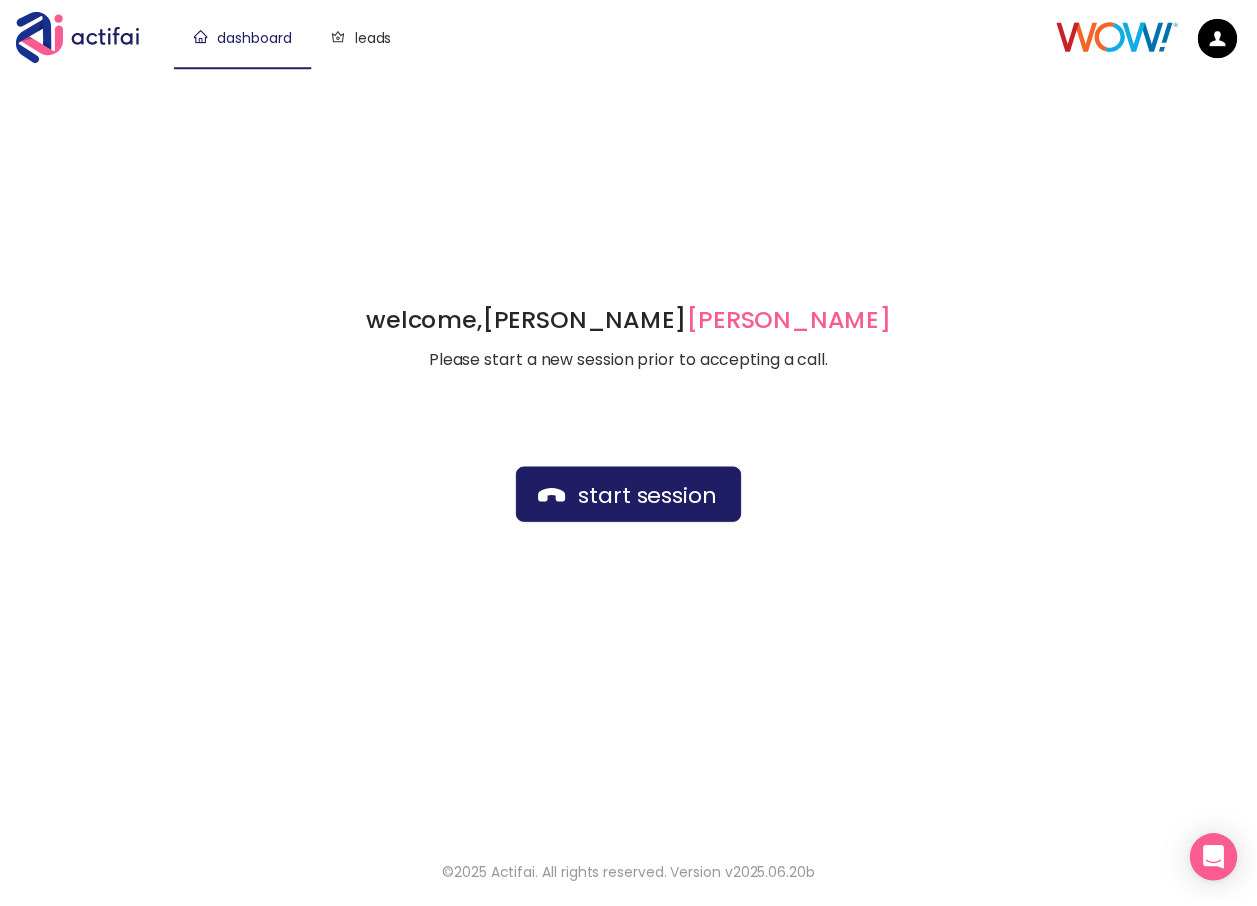 scroll, scrollTop: 0, scrollLeft: 0, axis: both 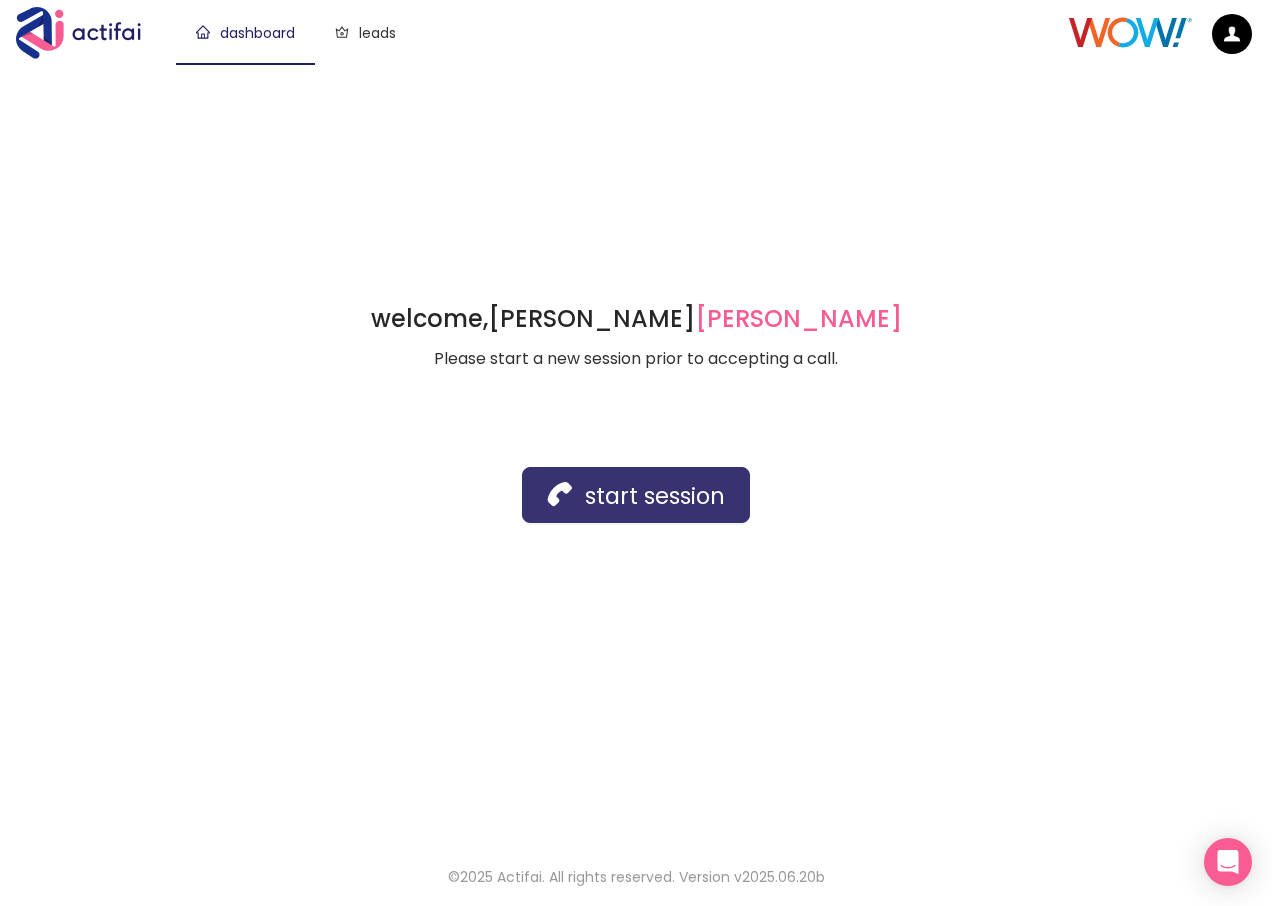 click on "start session" at bounding box center (636, 495) 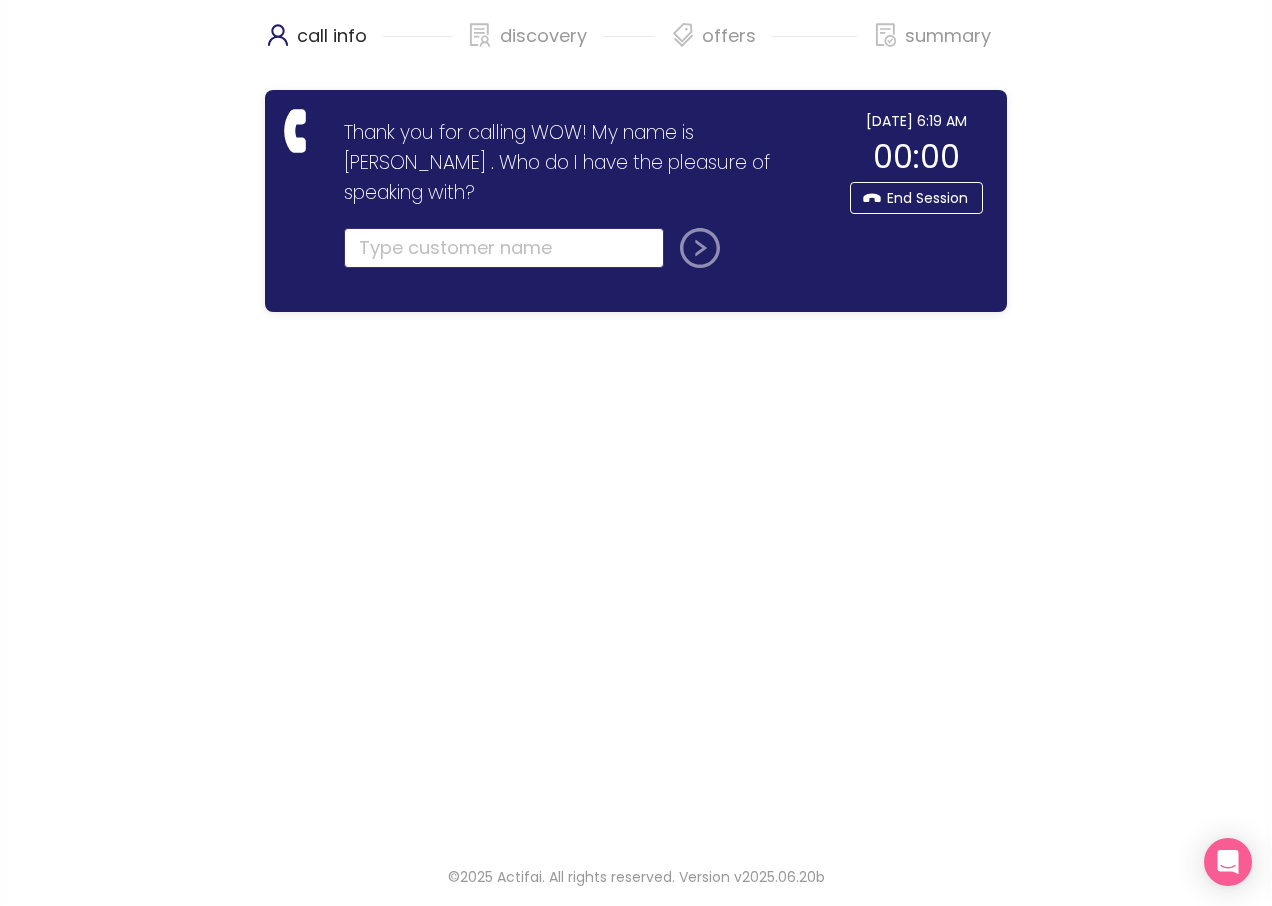 click 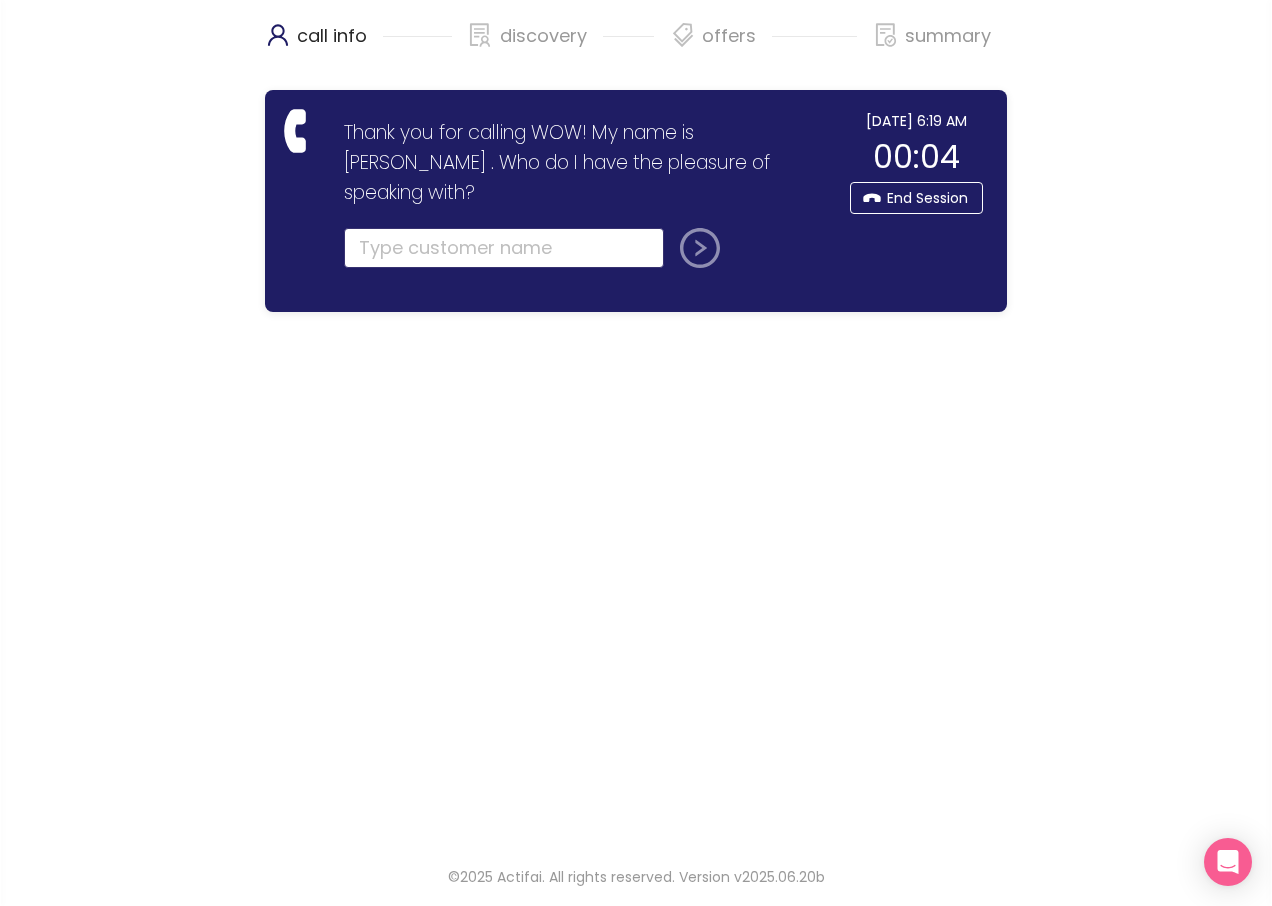 click 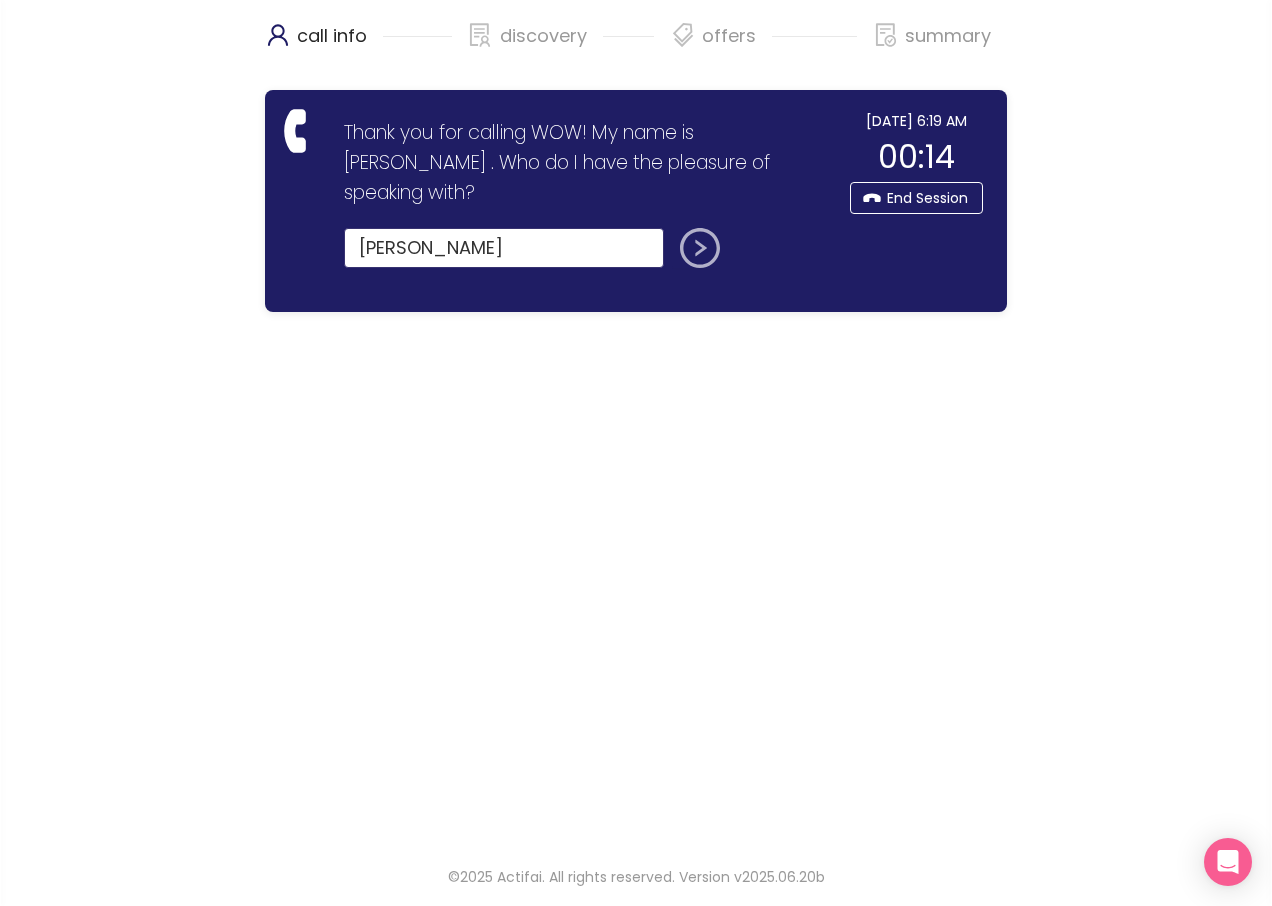 type on "[PERSON_NAME]" 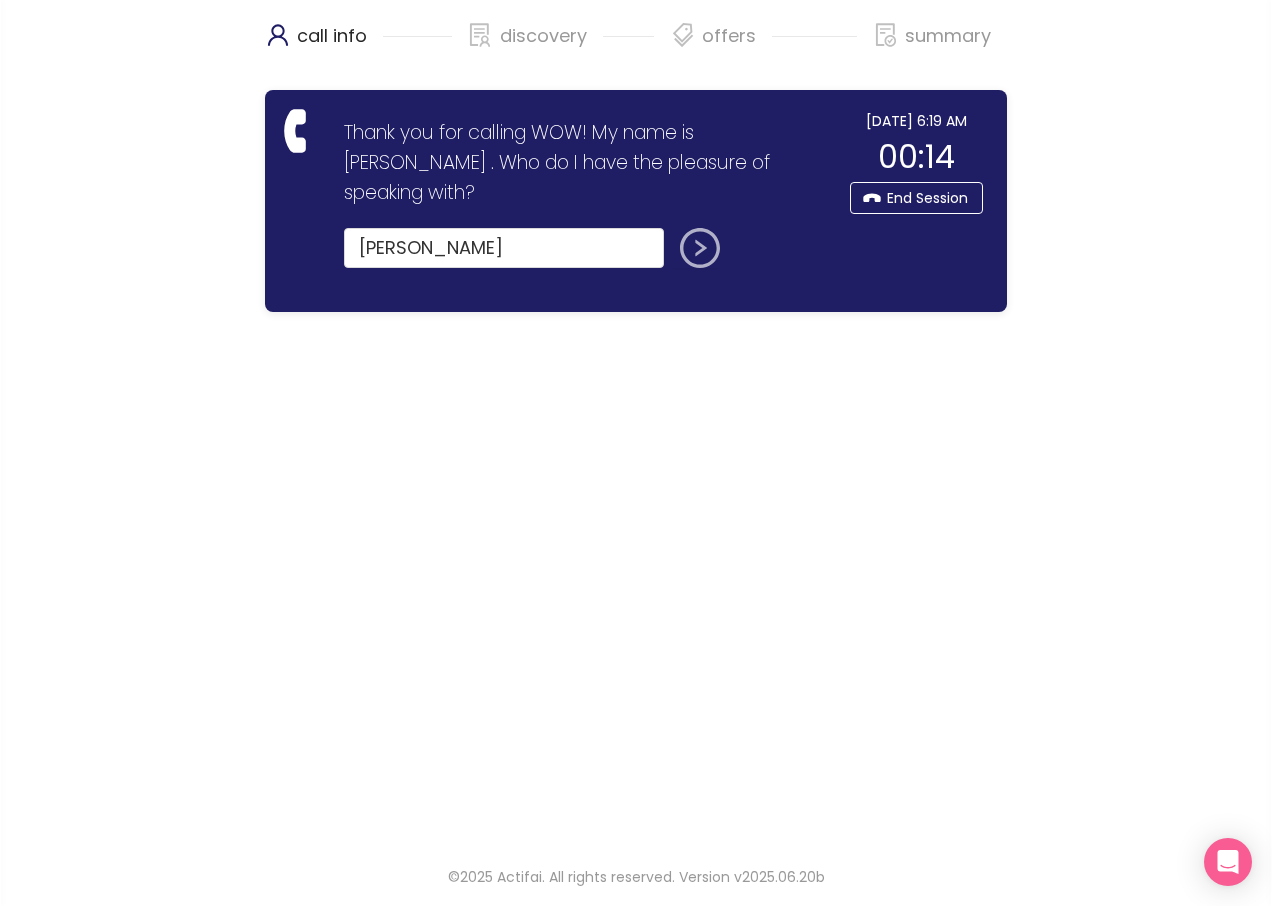 click 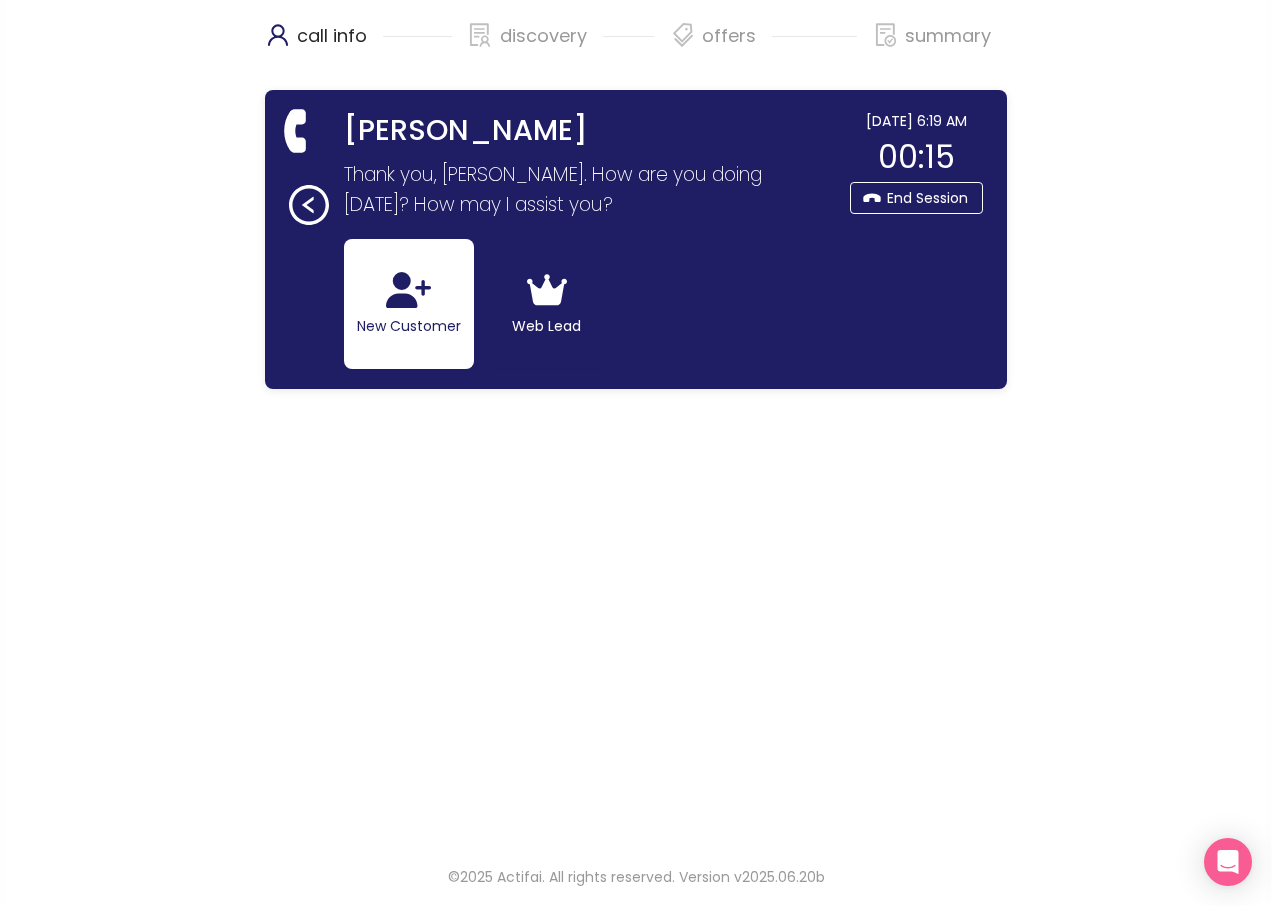 click 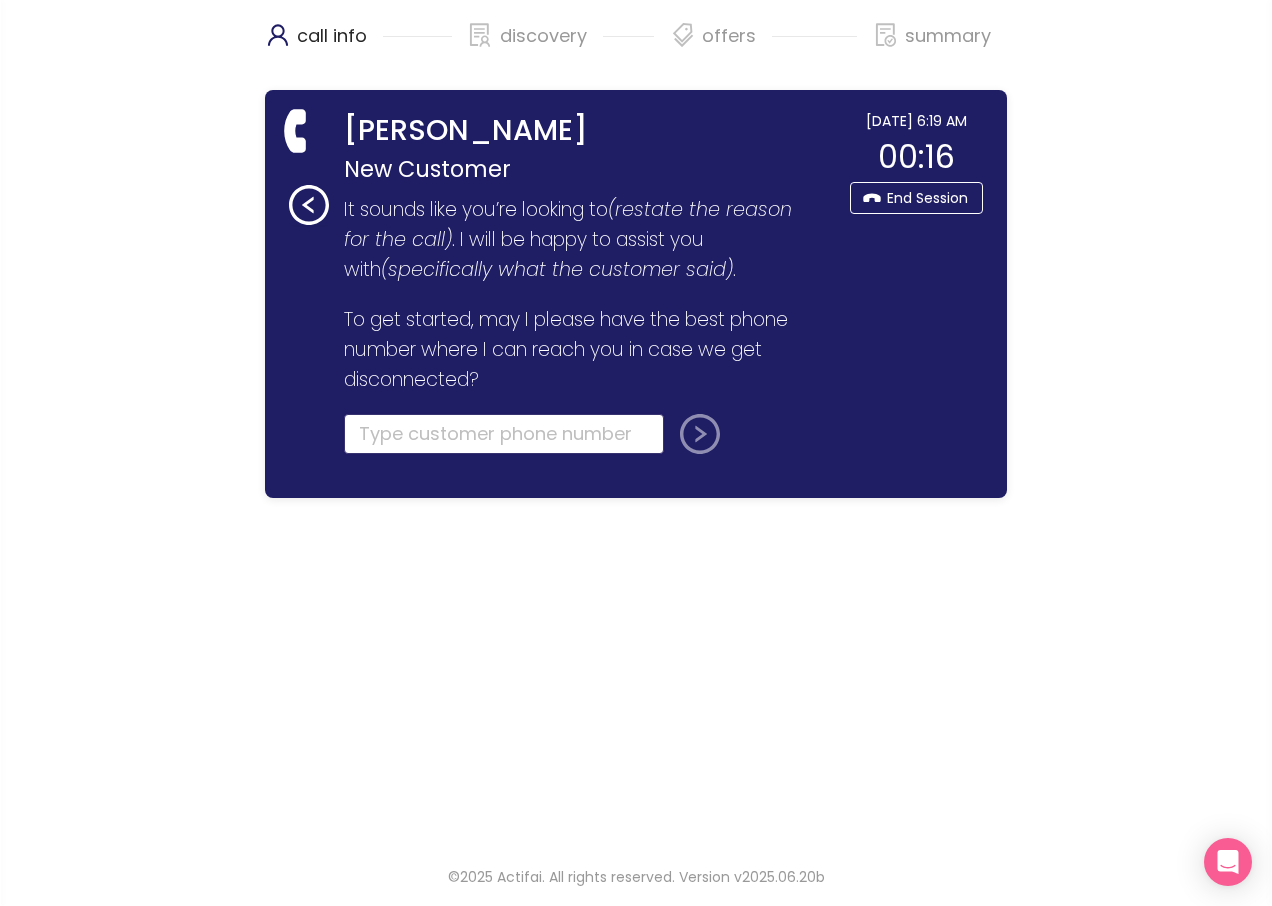 click 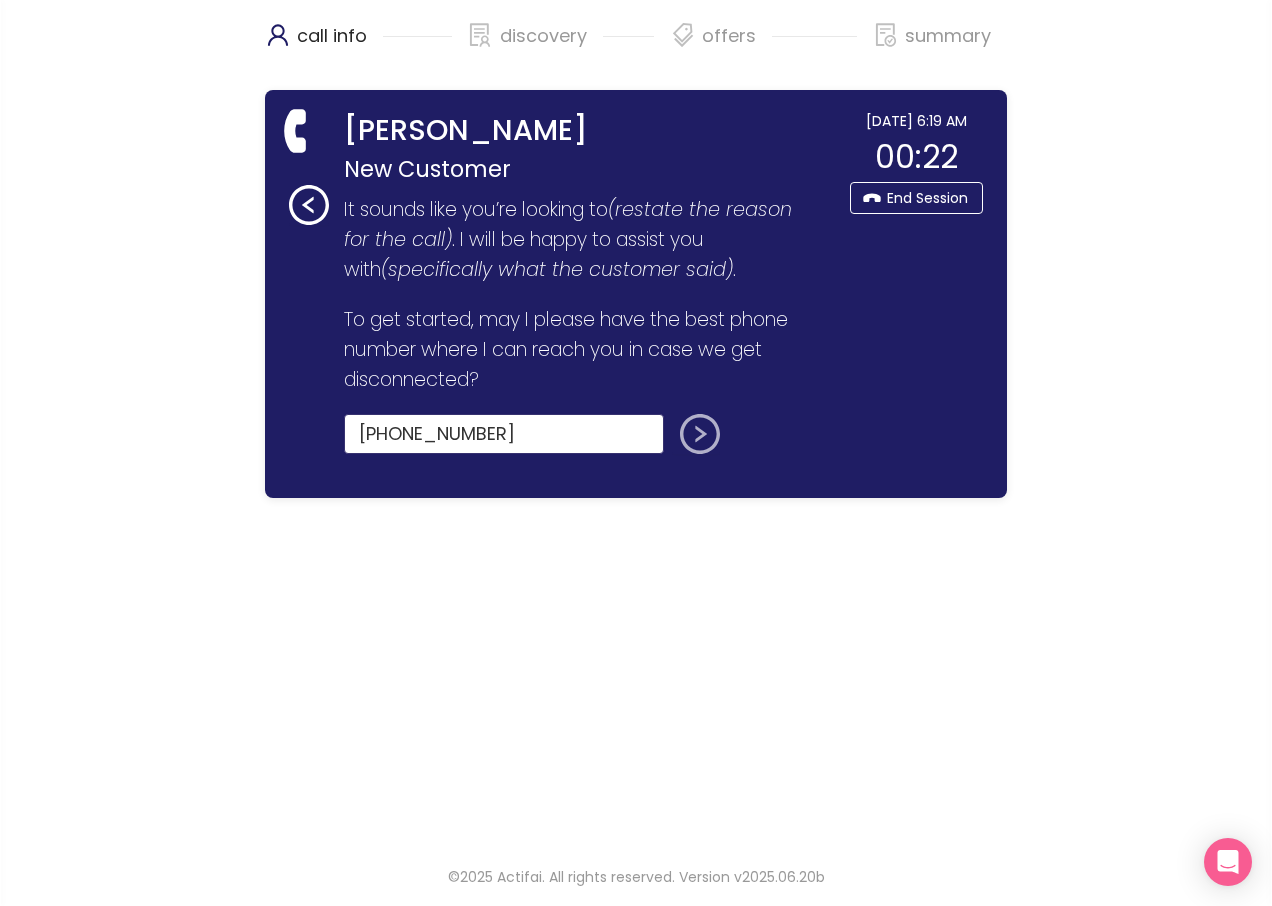 type on "[PHONE_NUMBER]" 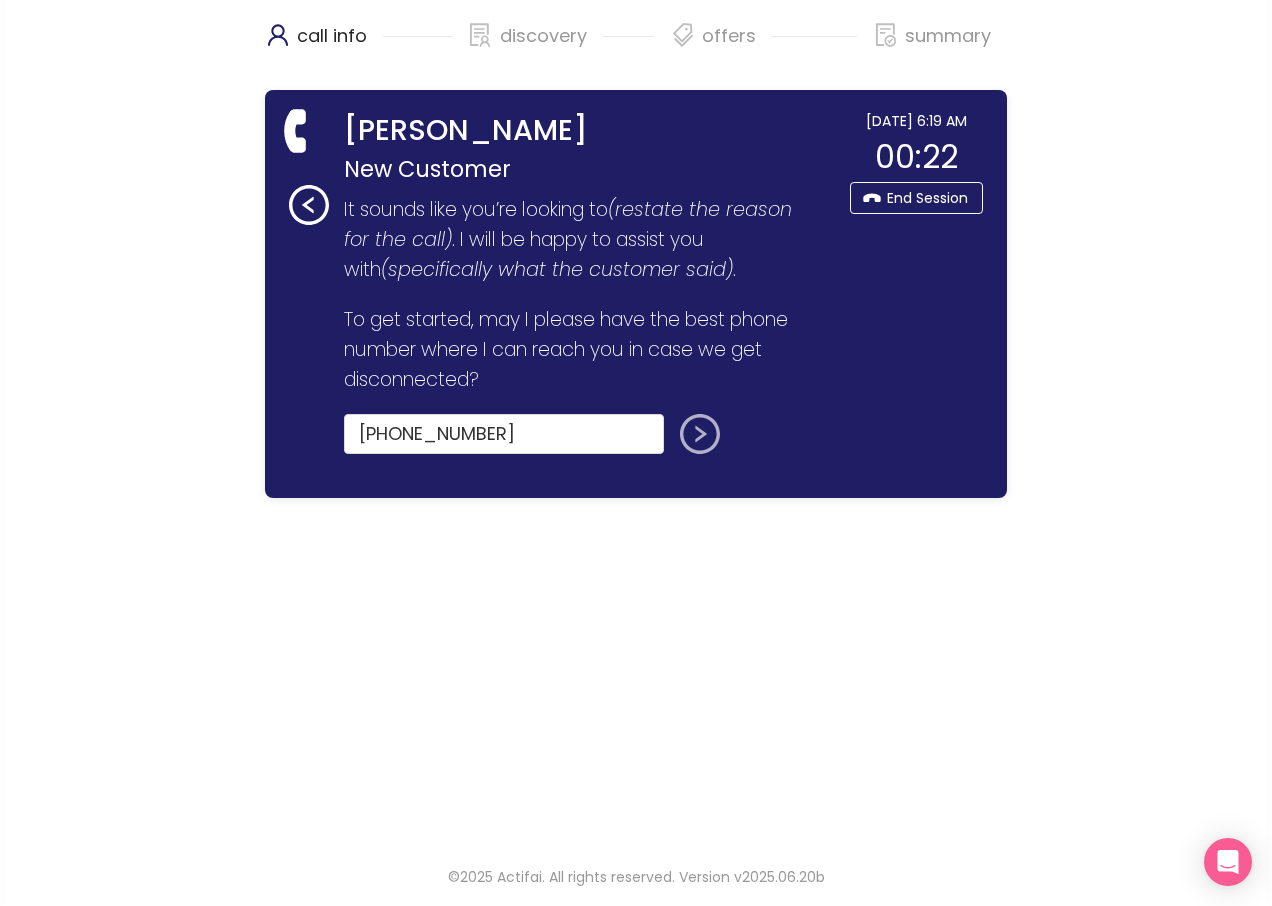 click 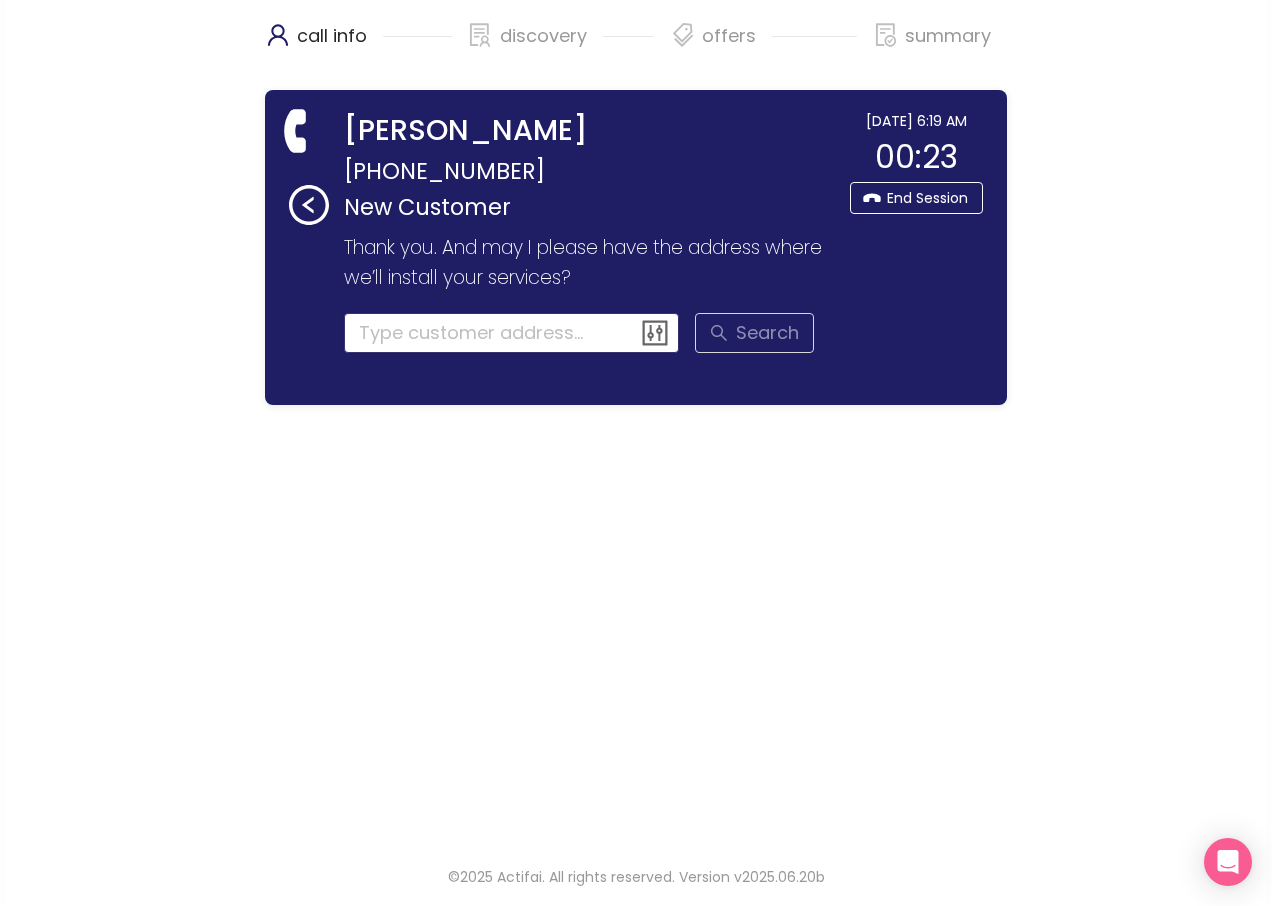 click at bounding box center [512, 333] 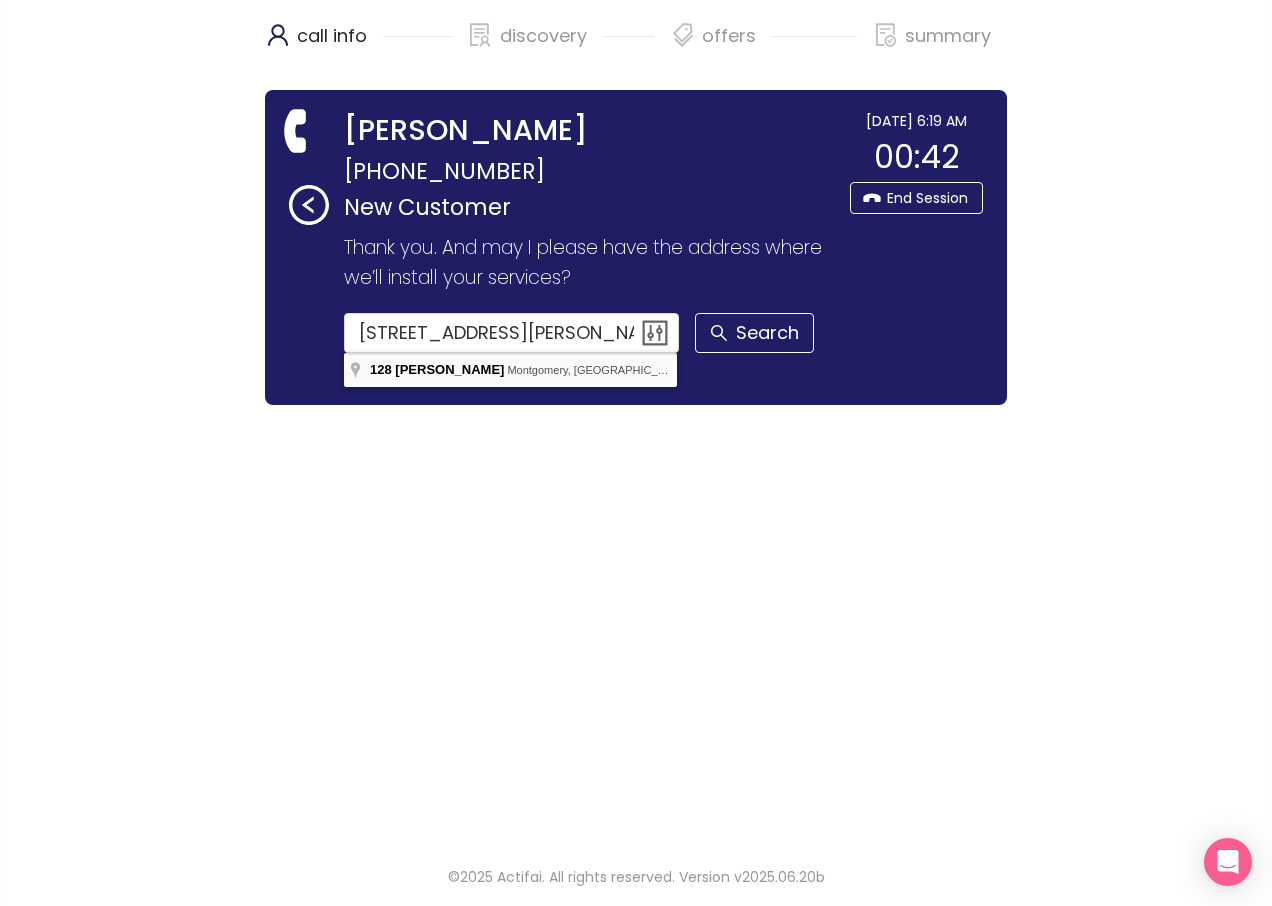 type on "[STREET_ADDRESS][PERSON_NAME][PERSON_NAME]" 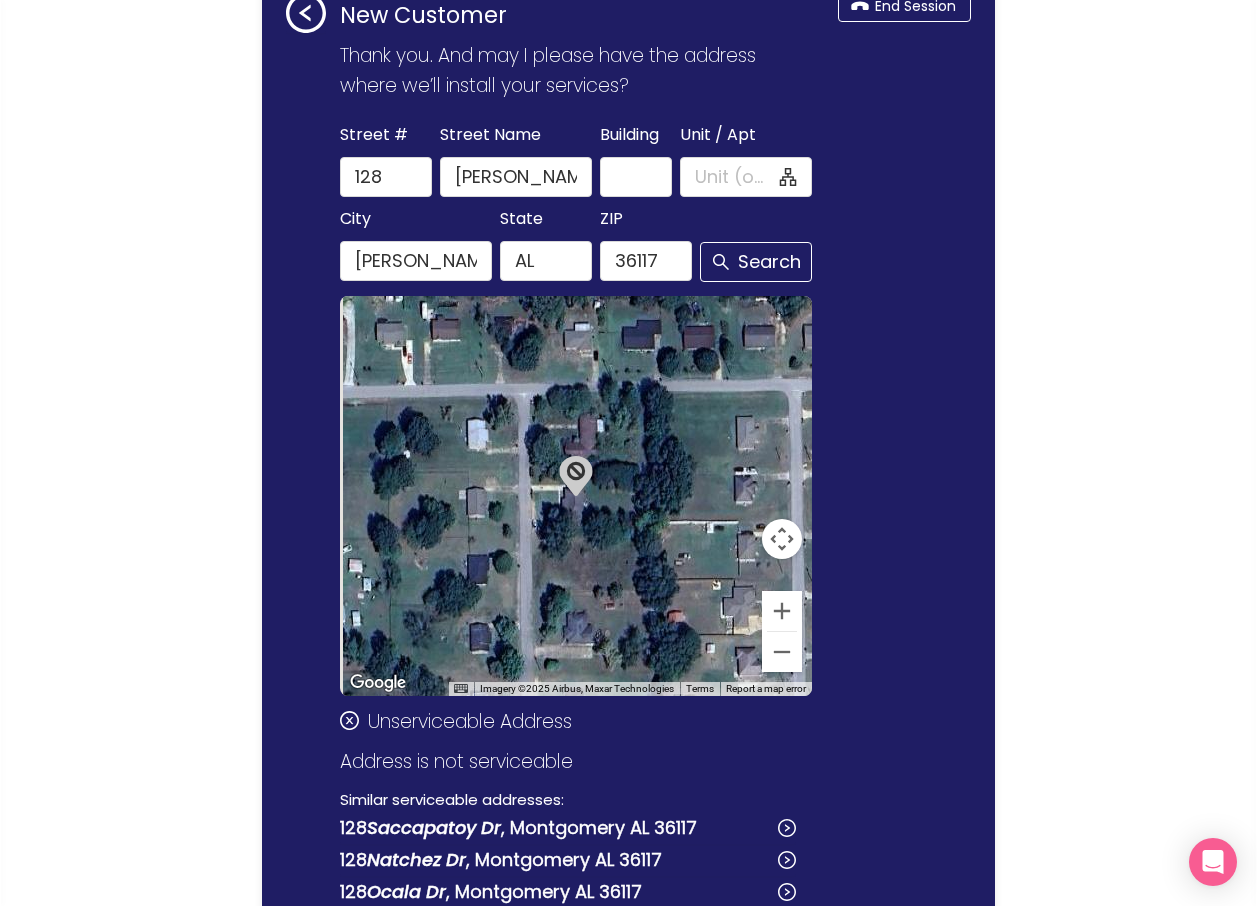 scroll, scrollTop: 200, scrollLeft: 0, axis: vertical 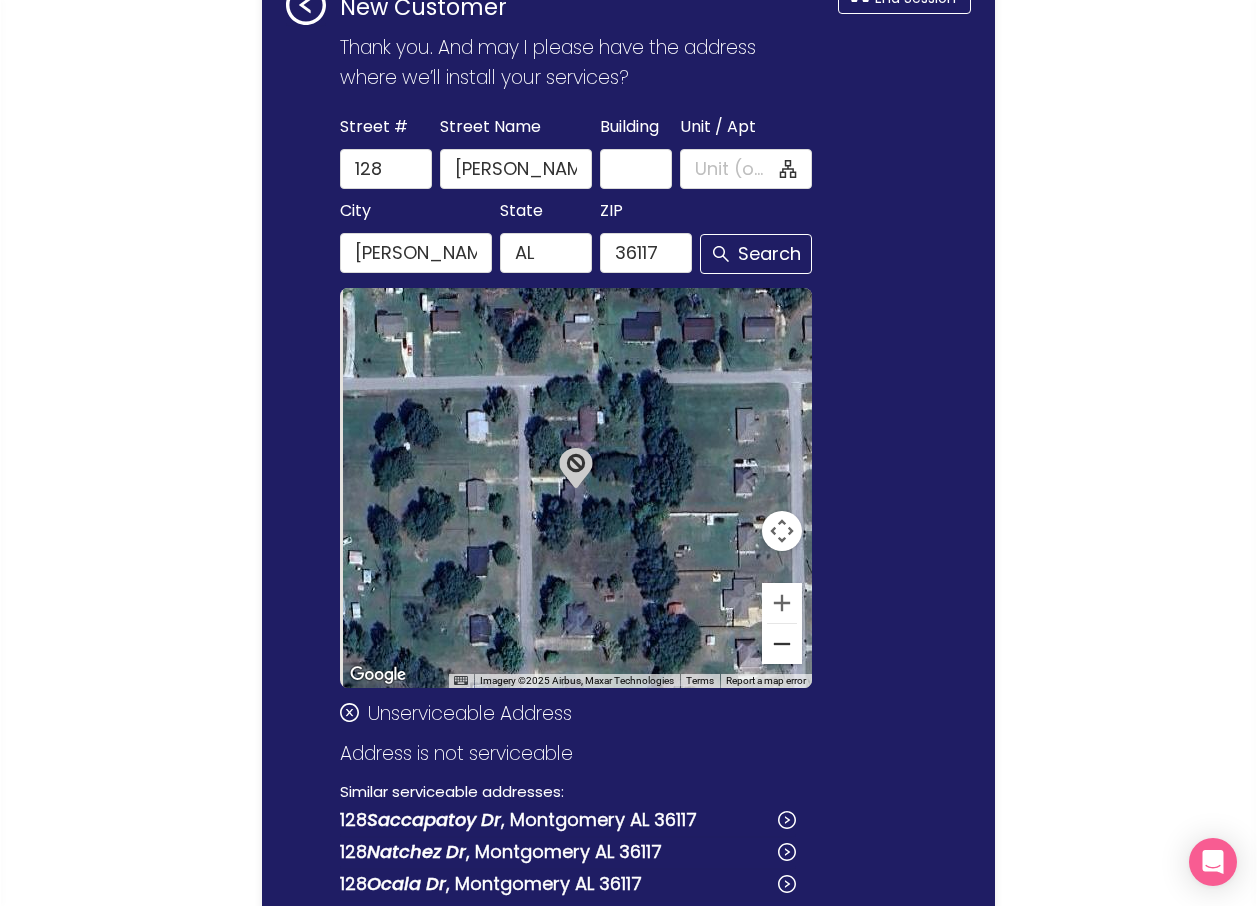 click at bounding box center [782, 644] 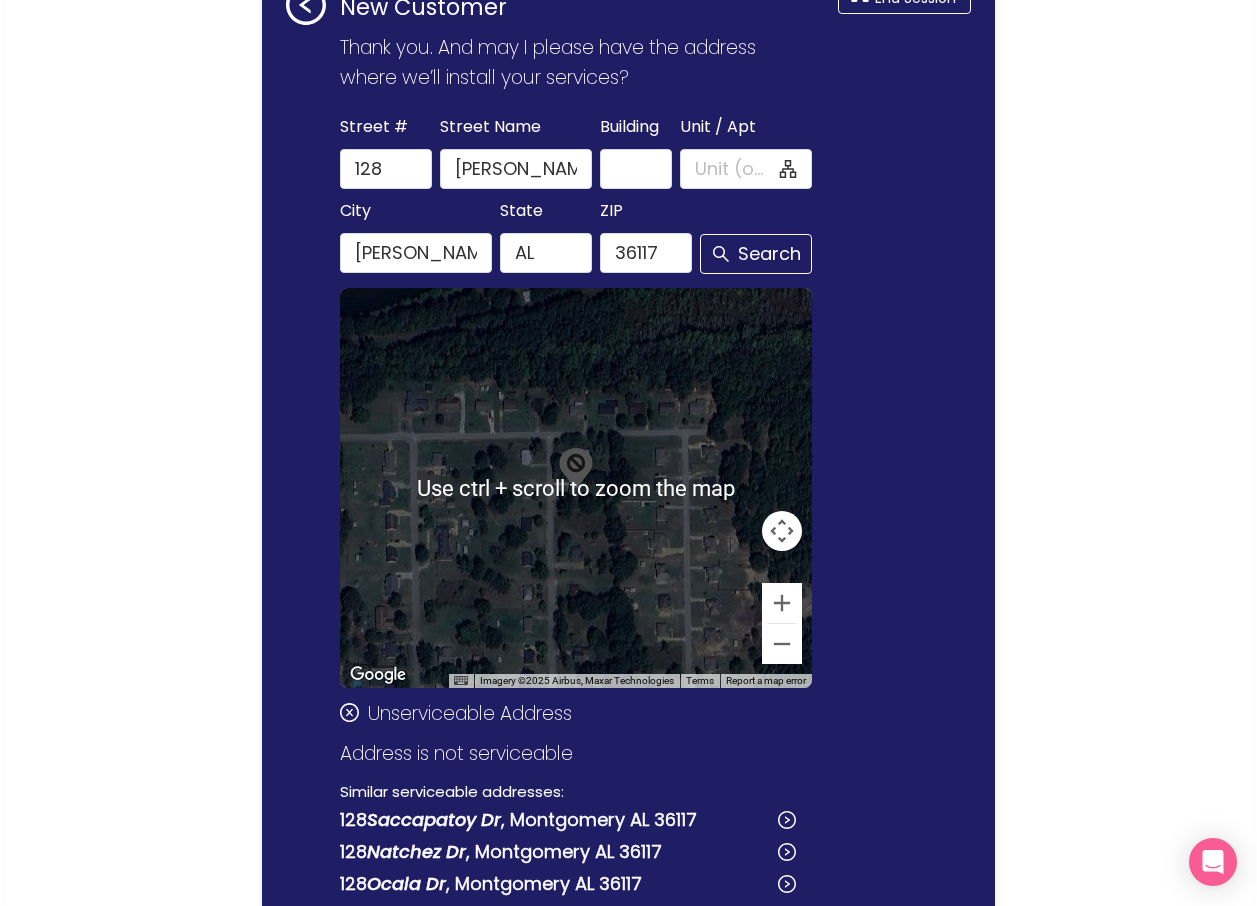 scroll, scrollTop: 300, scrollLeft: 0, axis: vertical 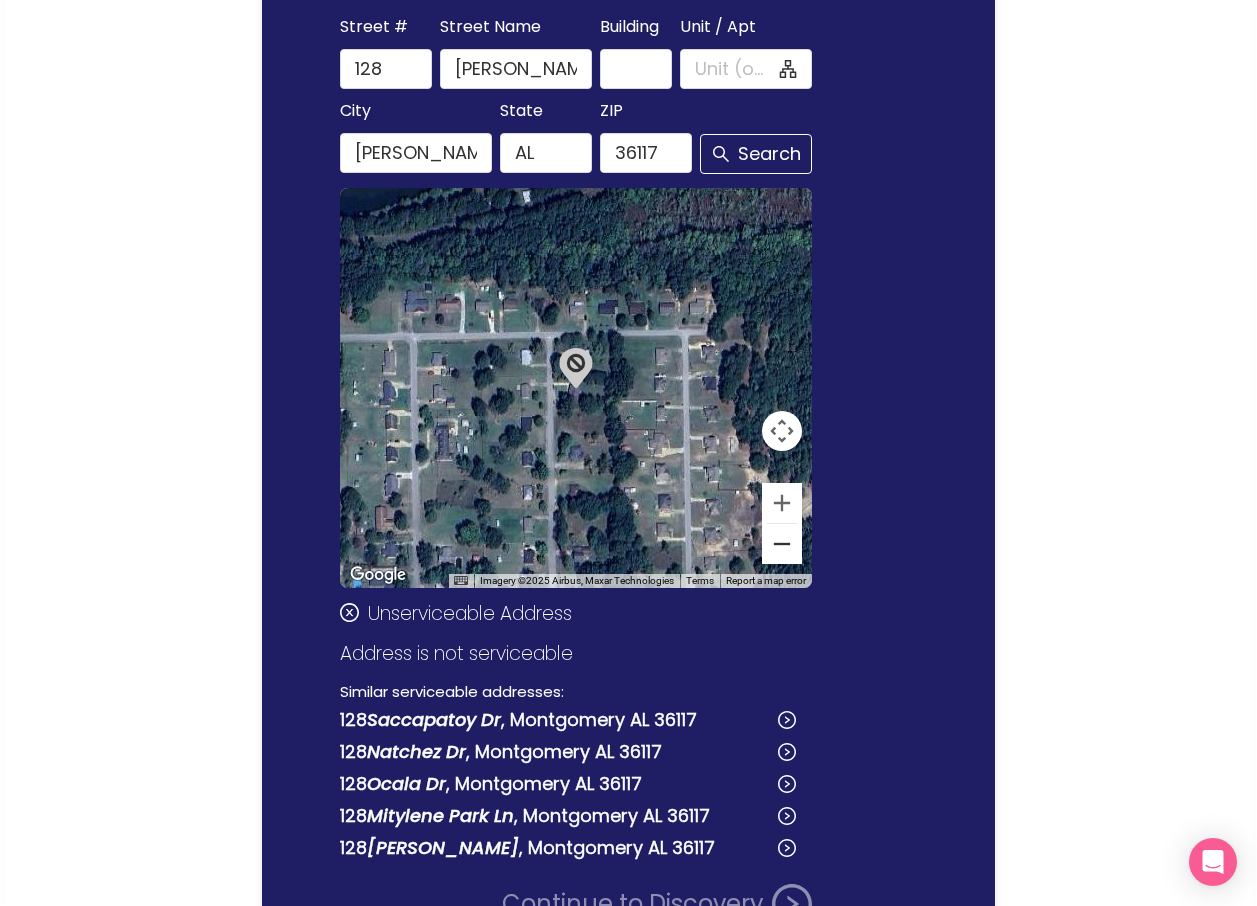 click at bounding box center [782, 544] 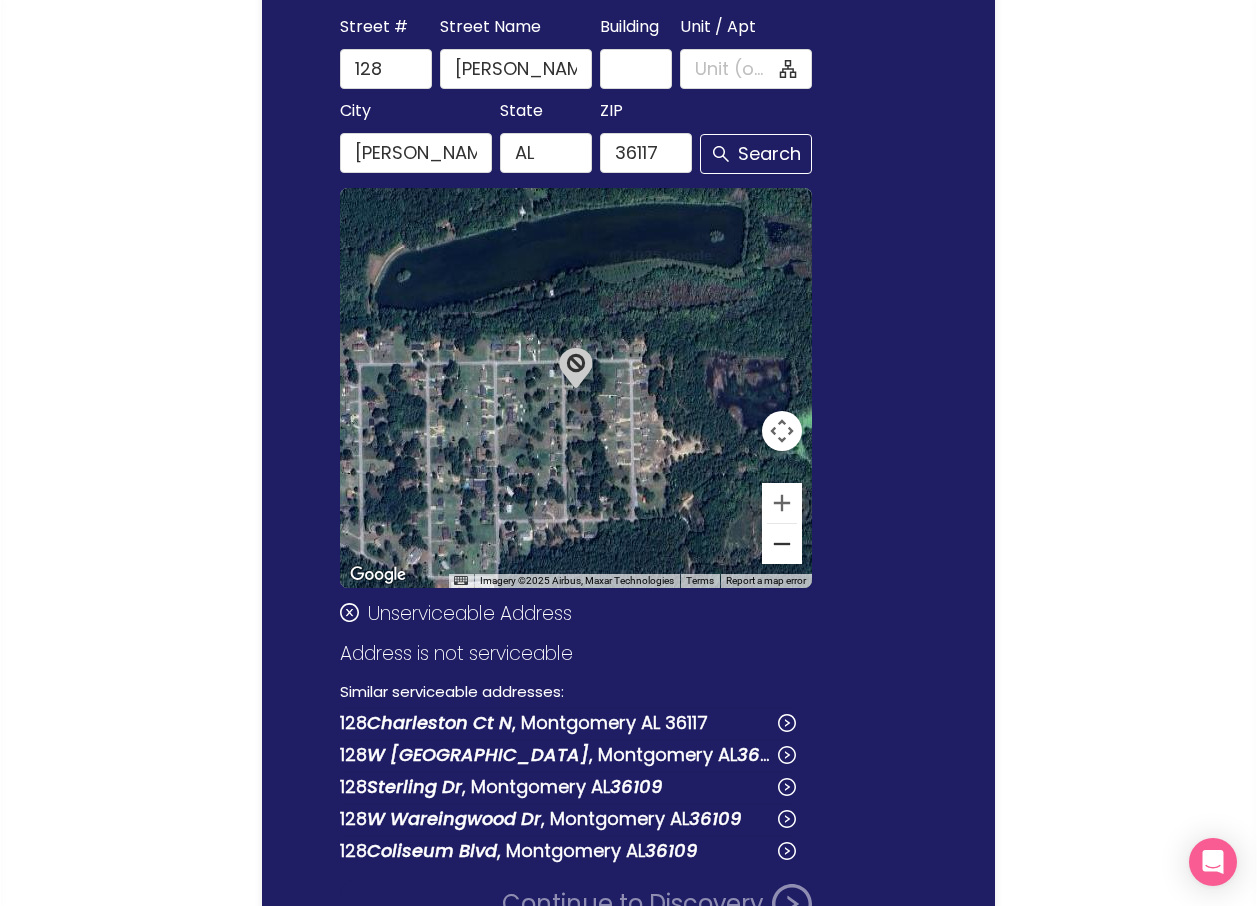 scroll, scrollTop: 160, scrollLeft: 0, axis: vertical 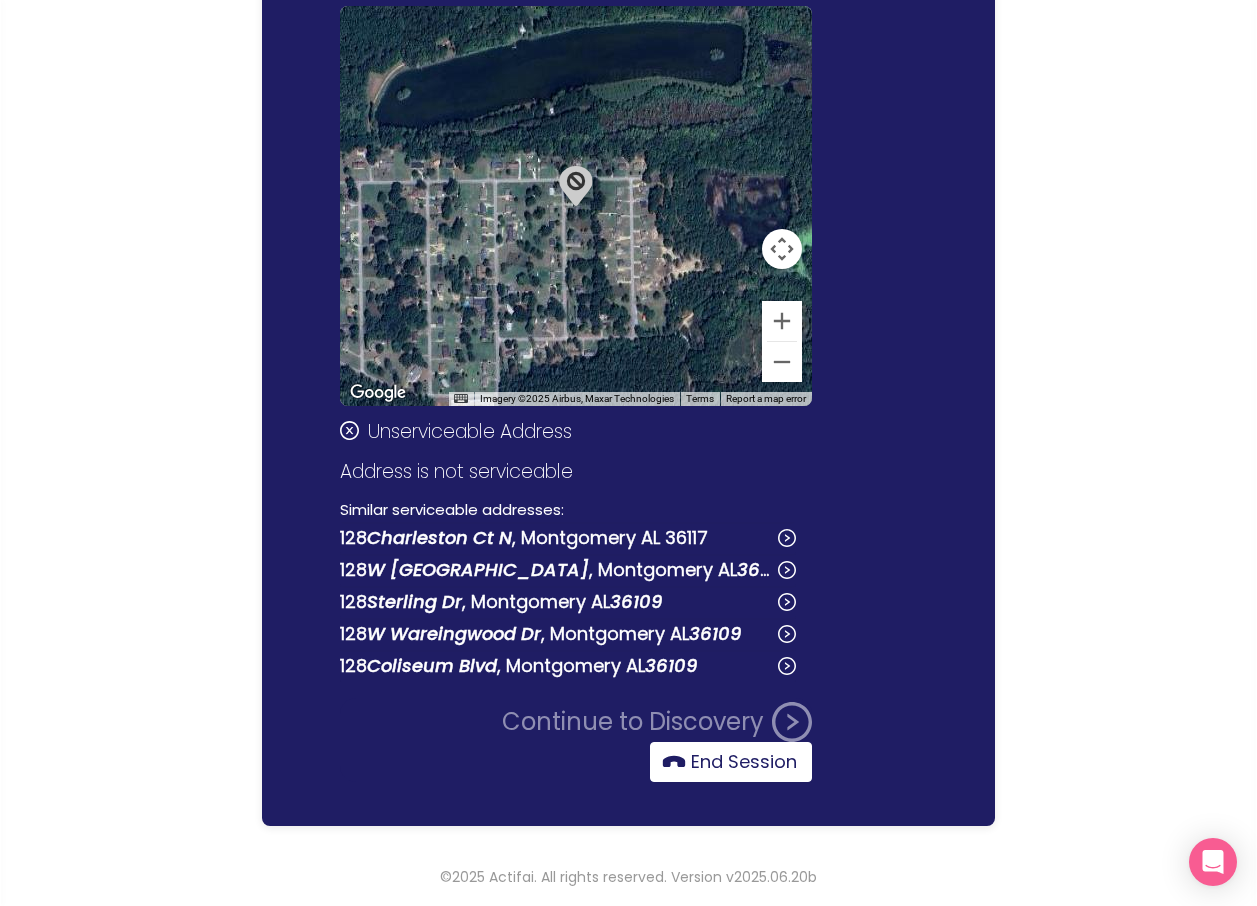 click on "End Session" 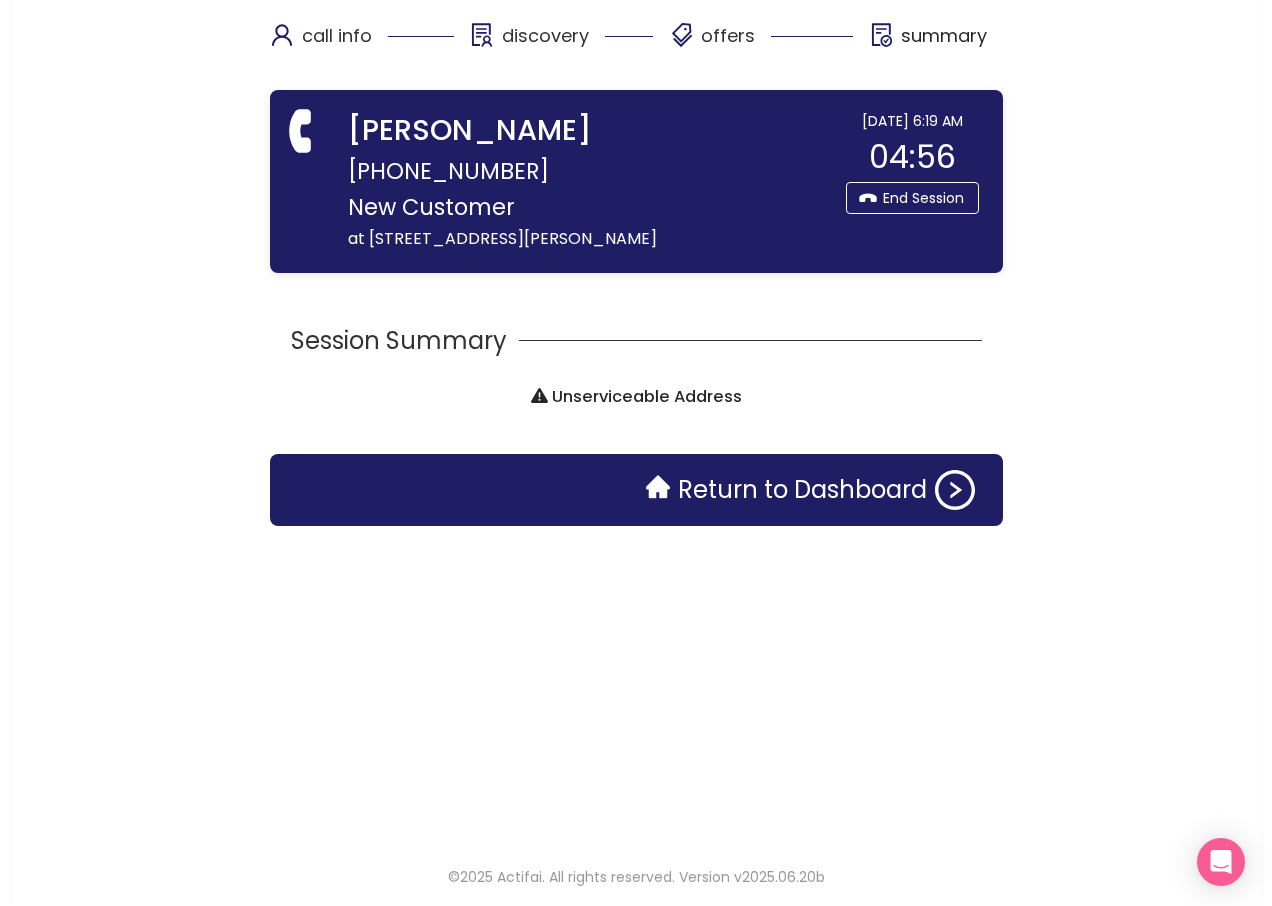 scroll, scrollTop: 0, scrollLeft: 0, axis: both 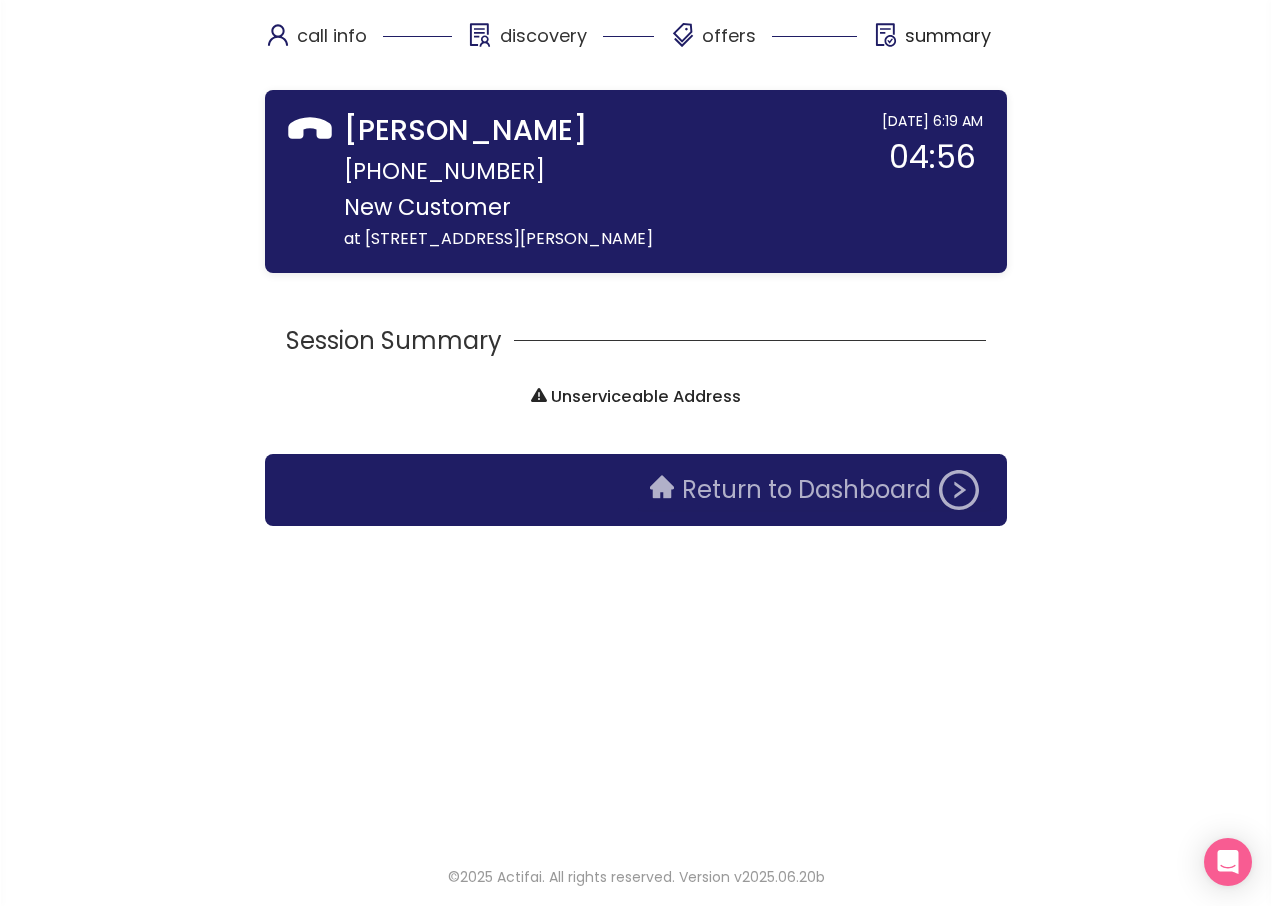 click on "Return to Dashboard" 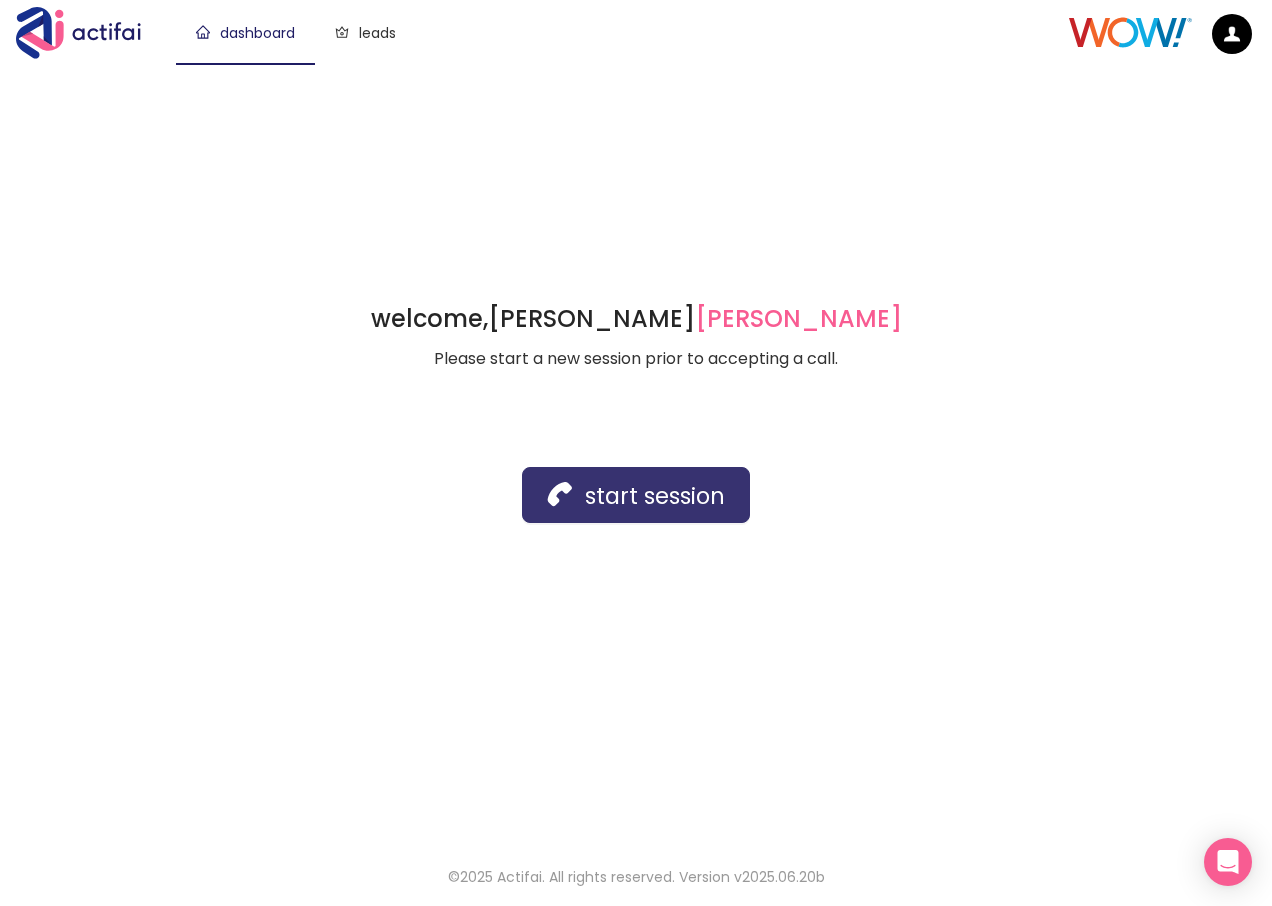 click on "start session" at bounding box center [636, 495] 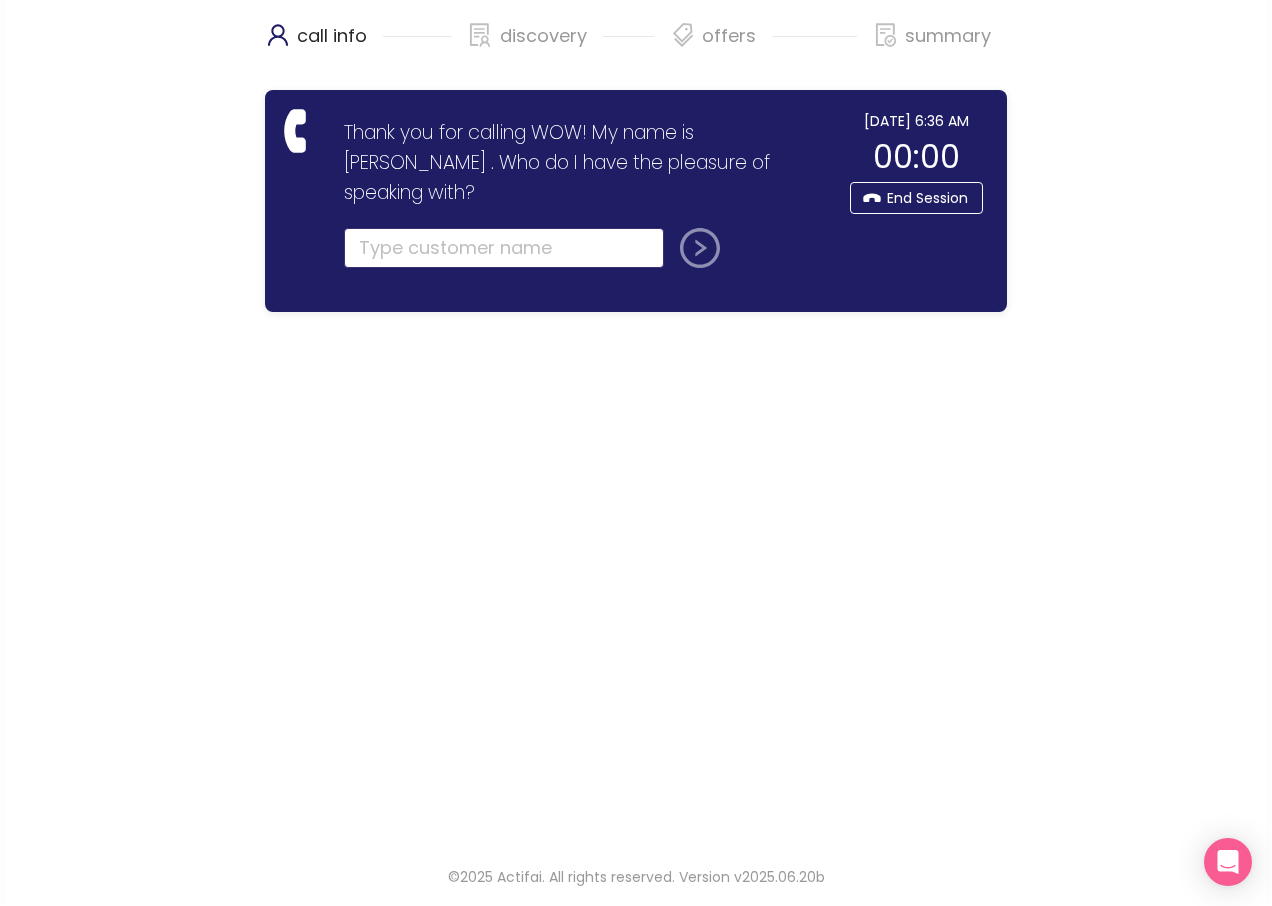 click 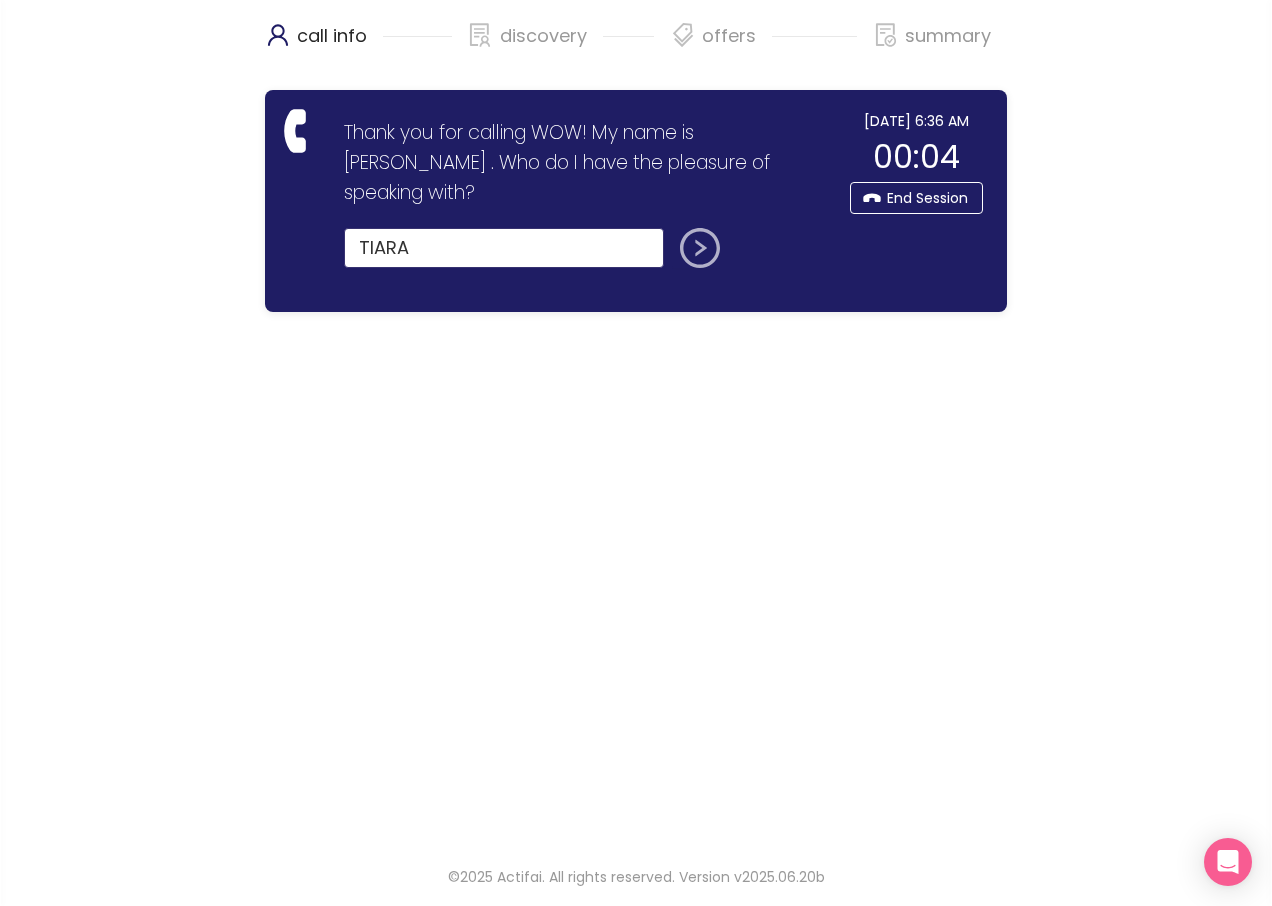 type on "TIARA" 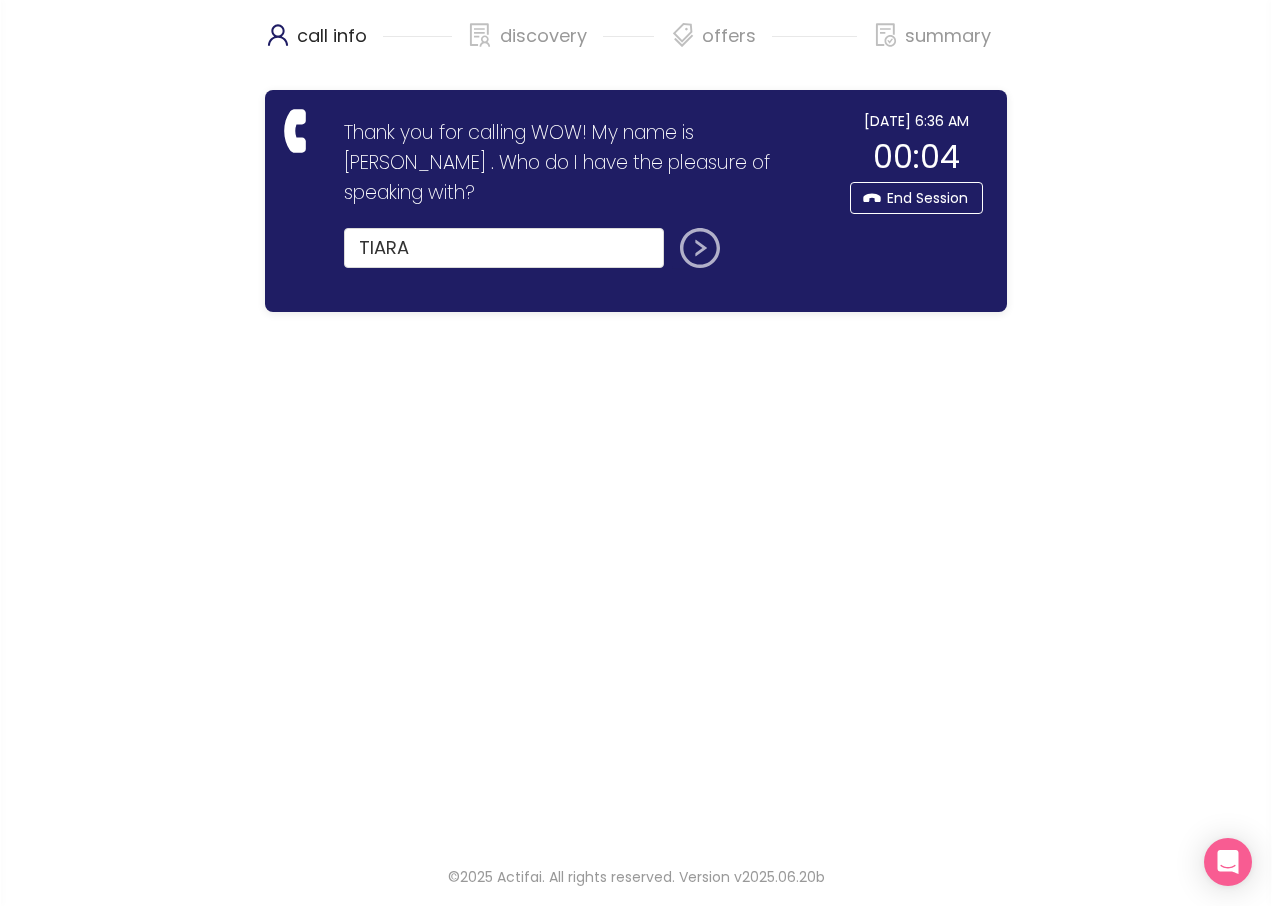 click 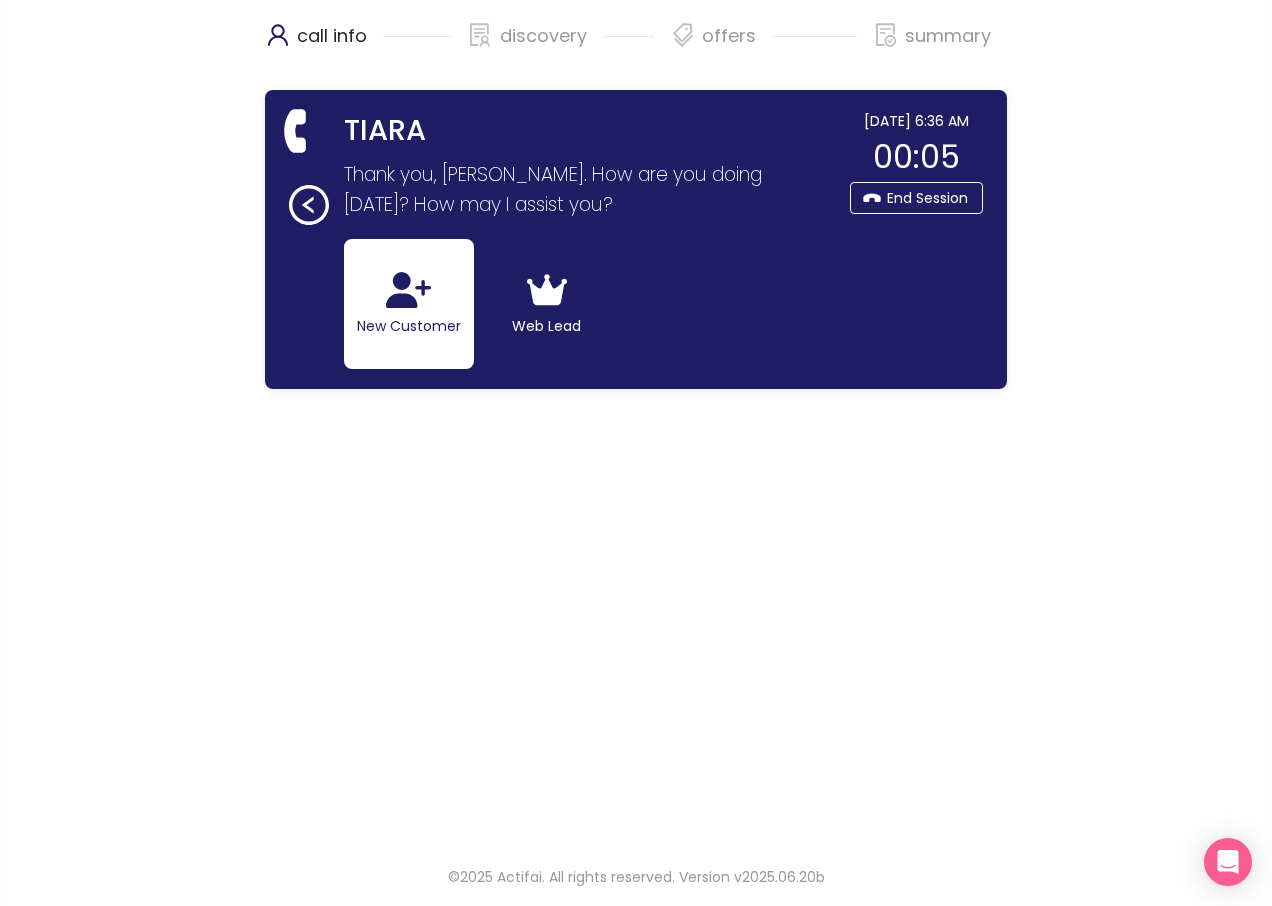 click on "New Customer" 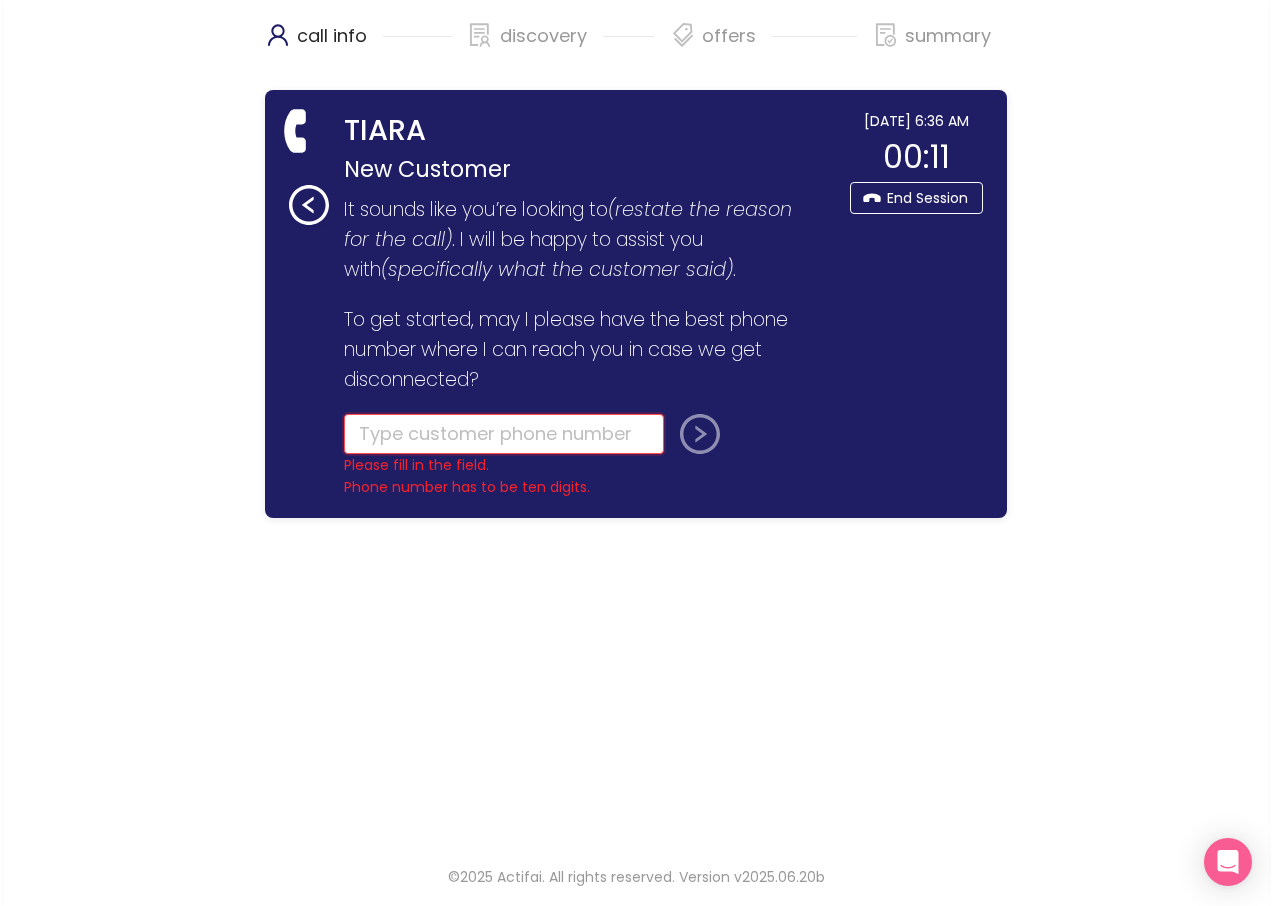 click 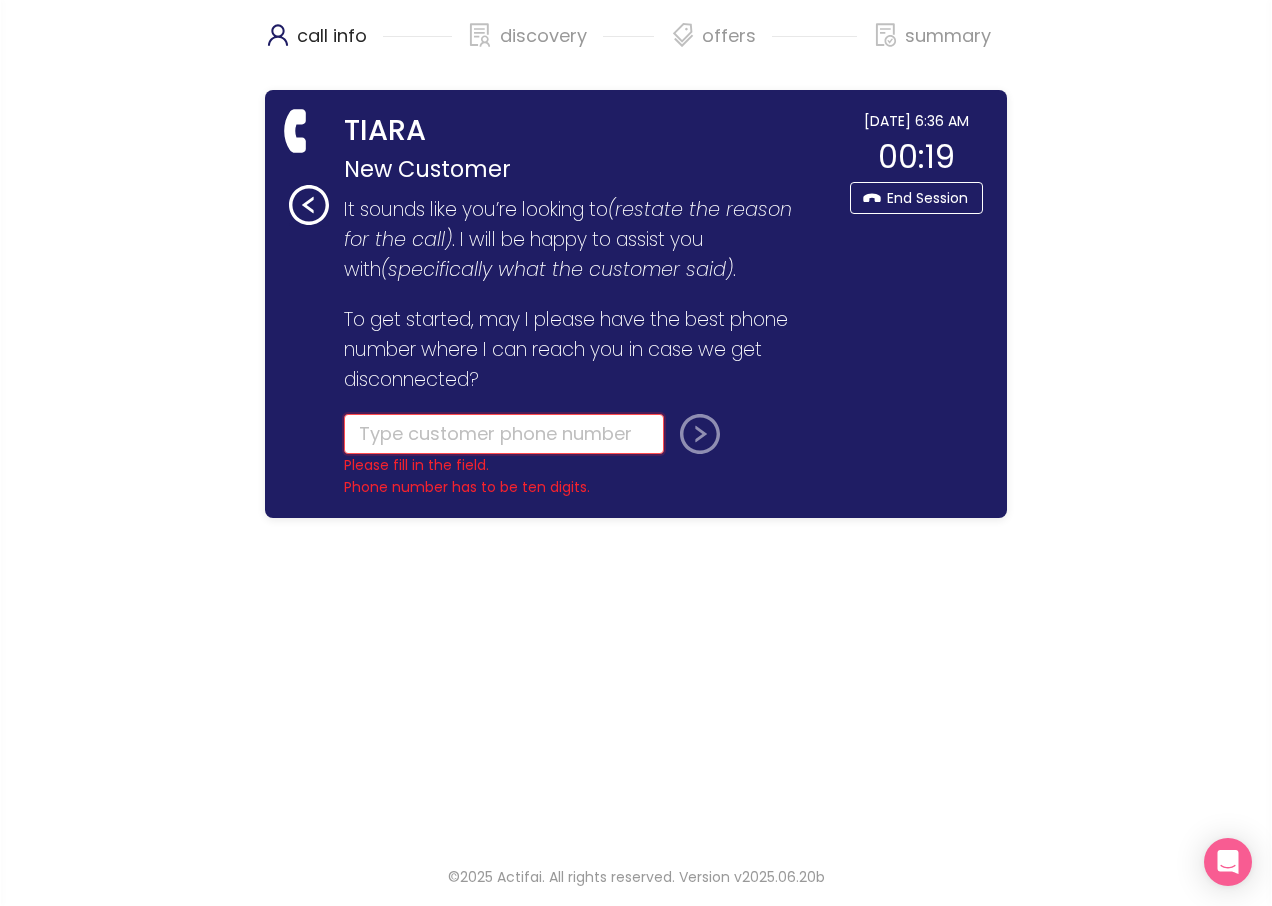 click 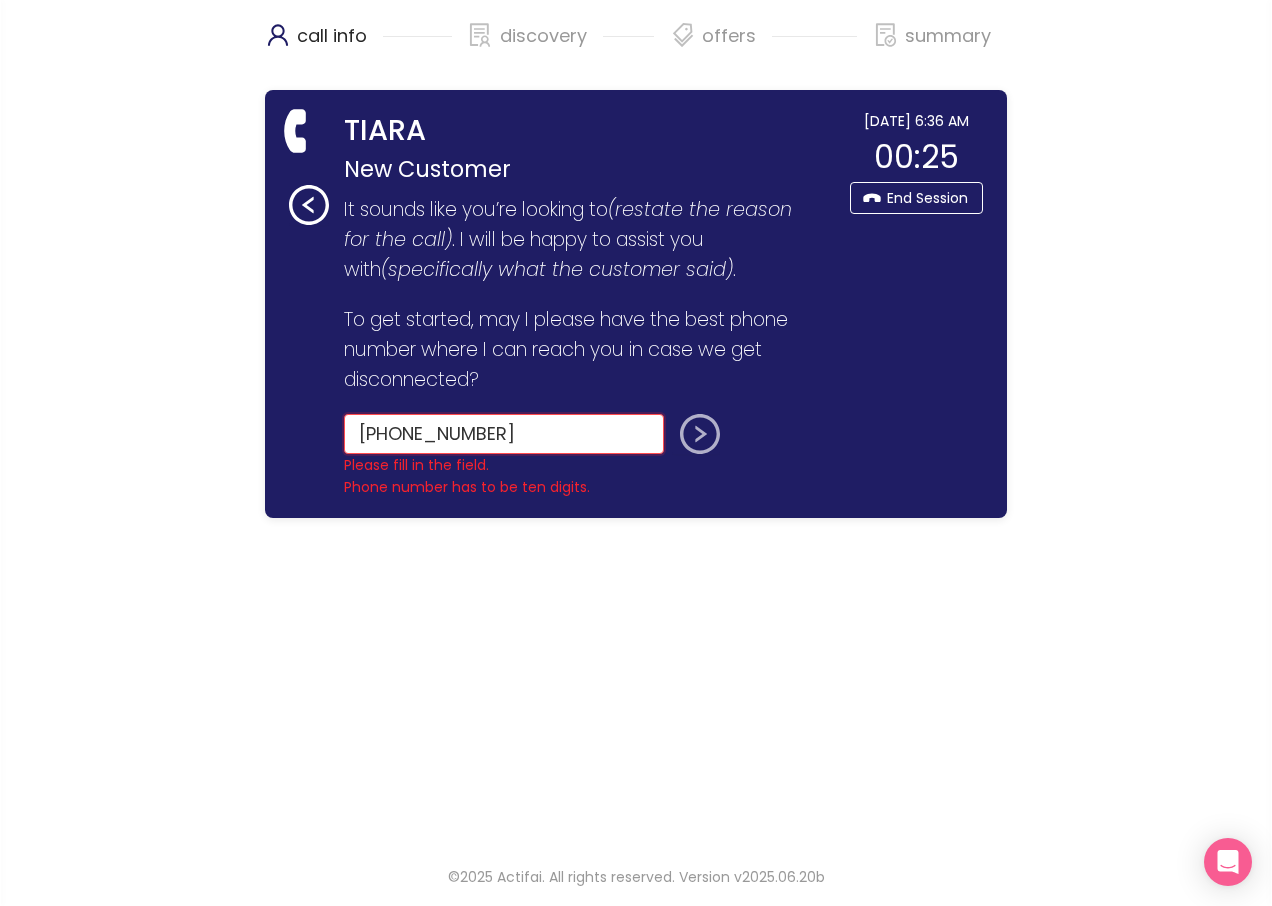 type on "[PHONE_NUMBER]" 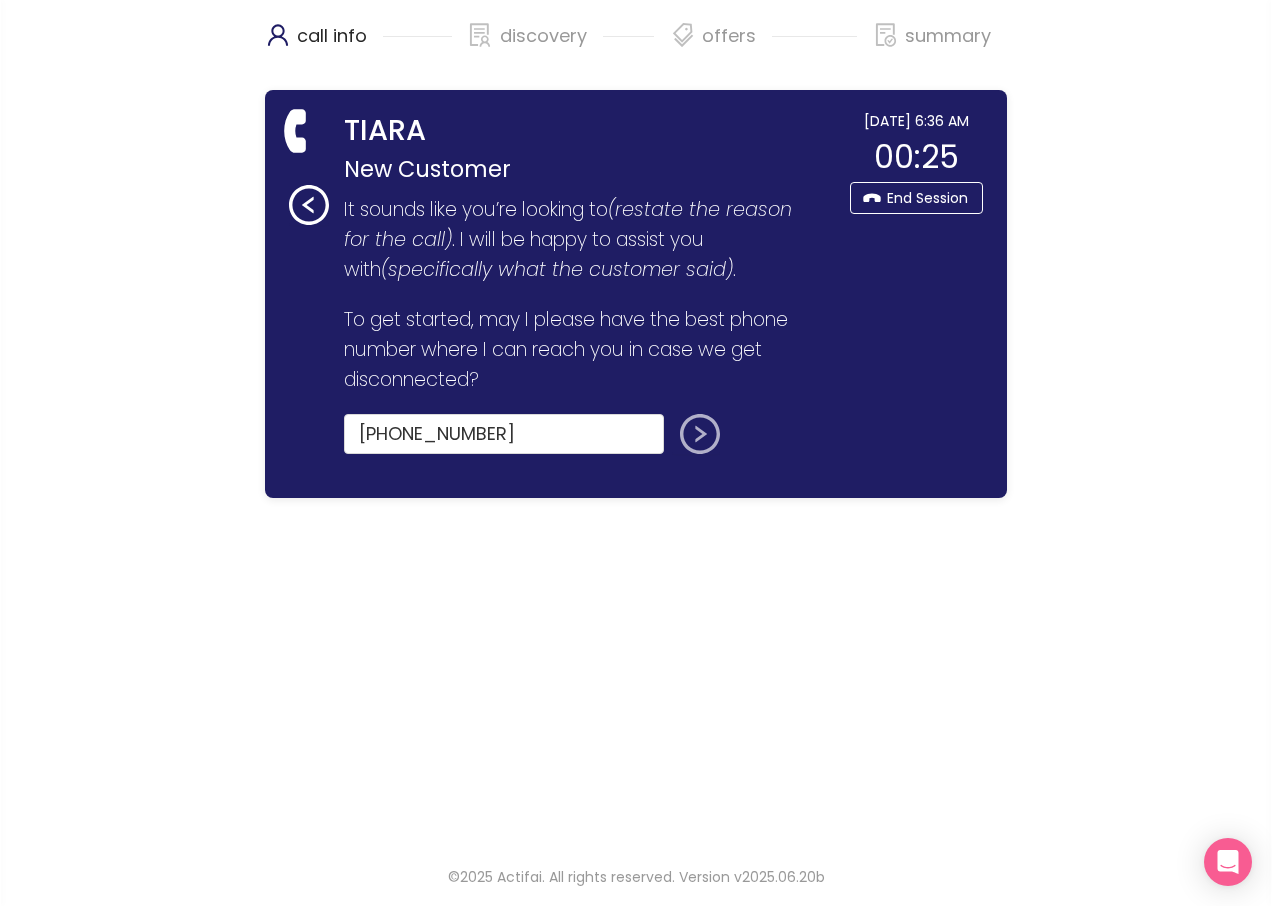 click 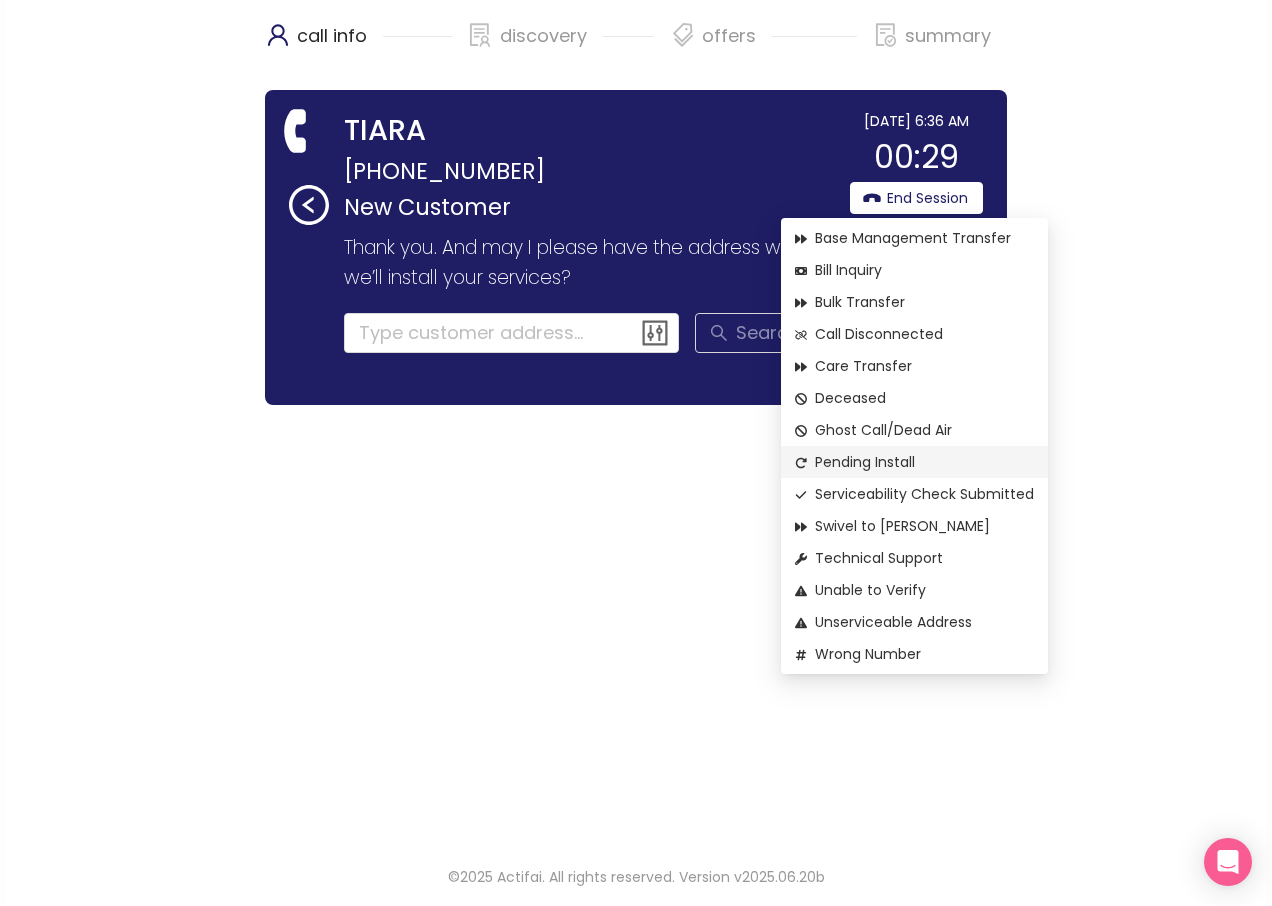 click on "Pending Install" 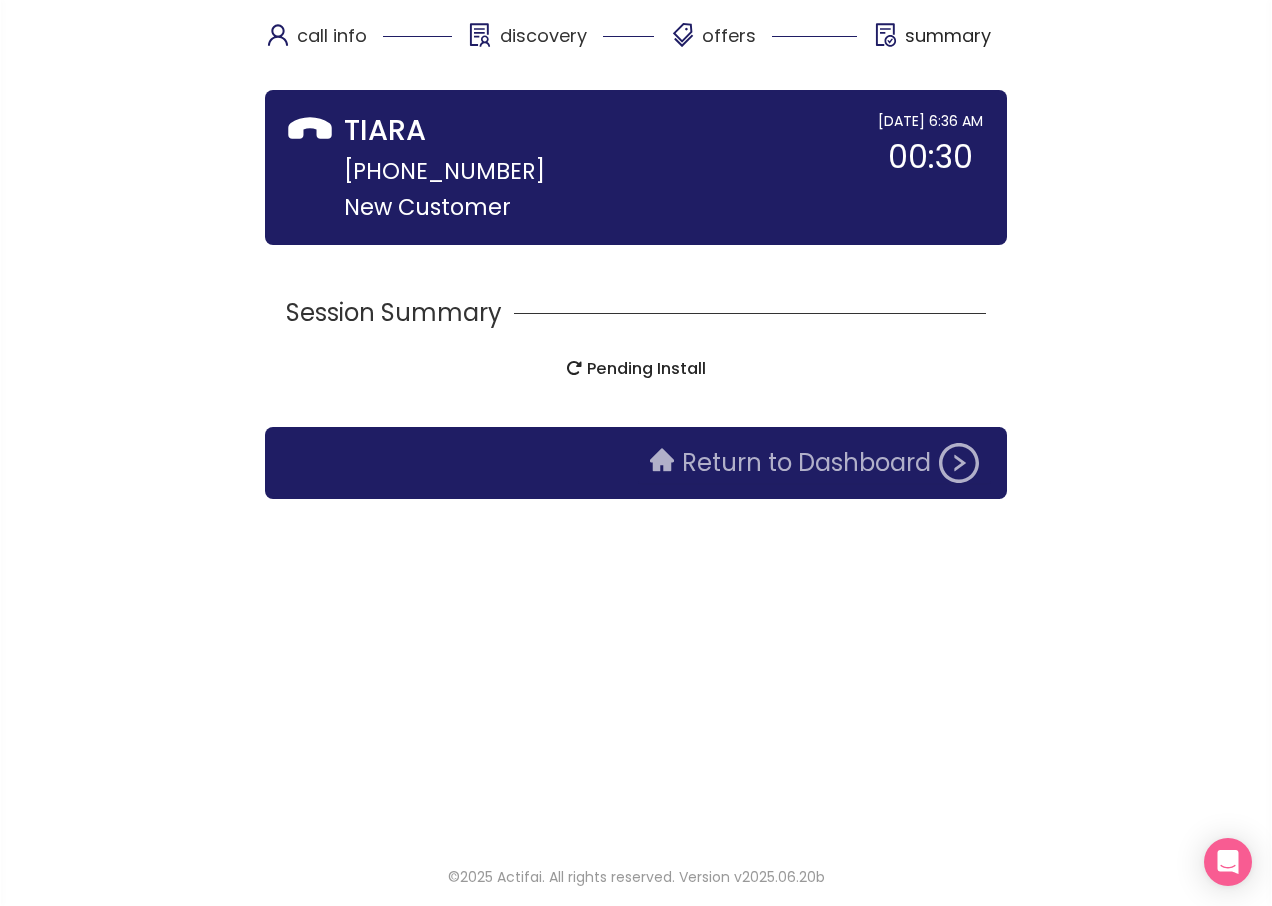 click on "Return to Dashboard" 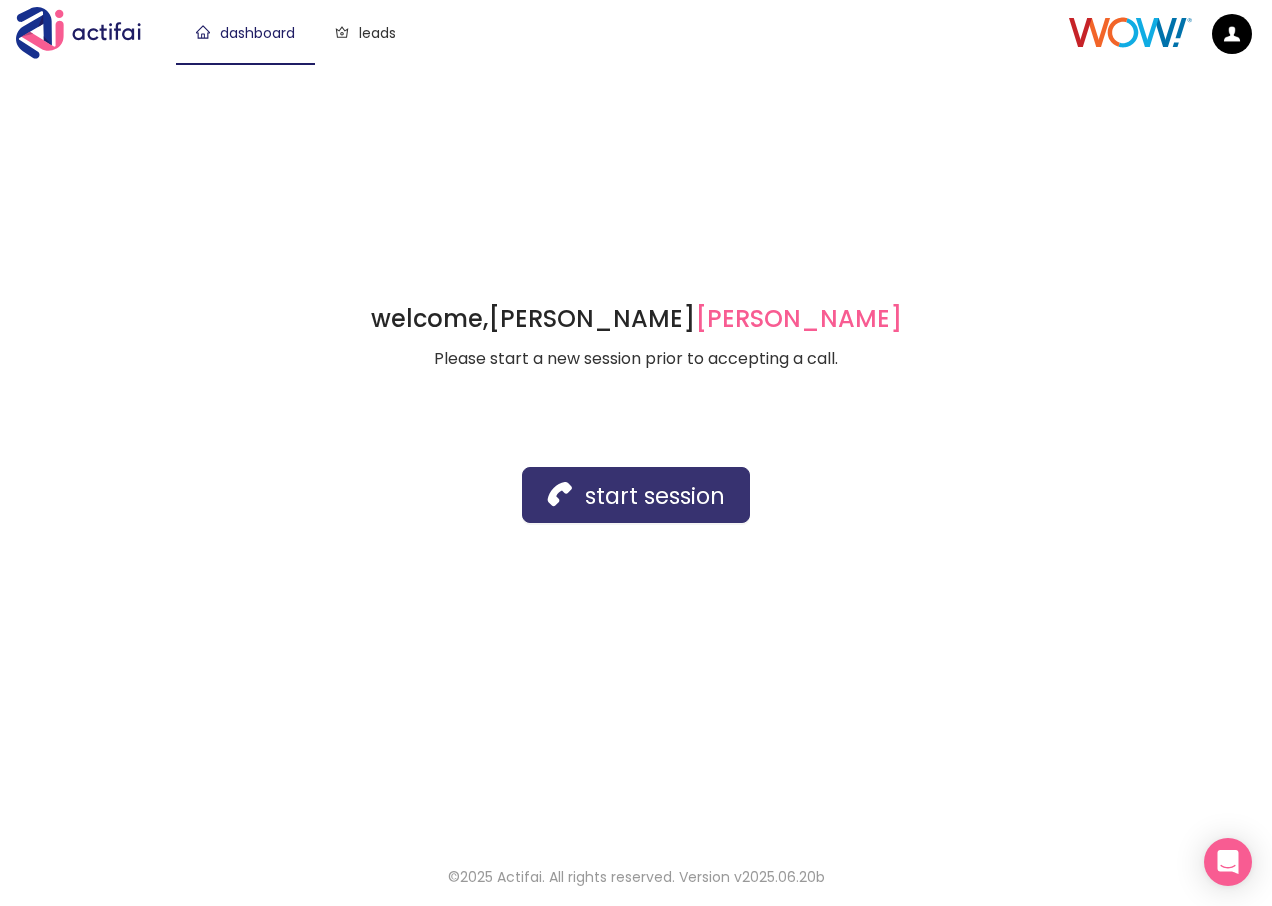 click on "start session" at bounding box center [636, 495] 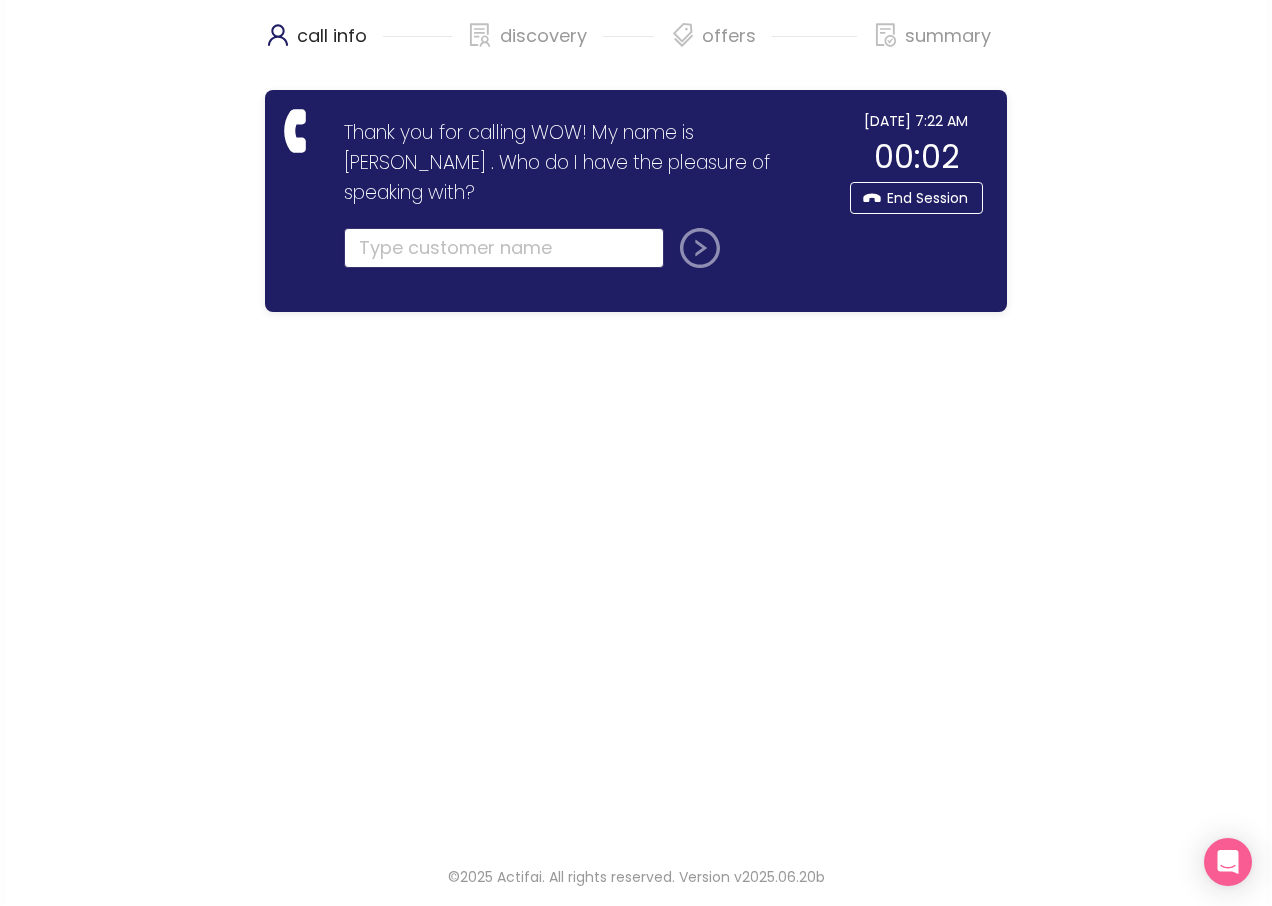 click 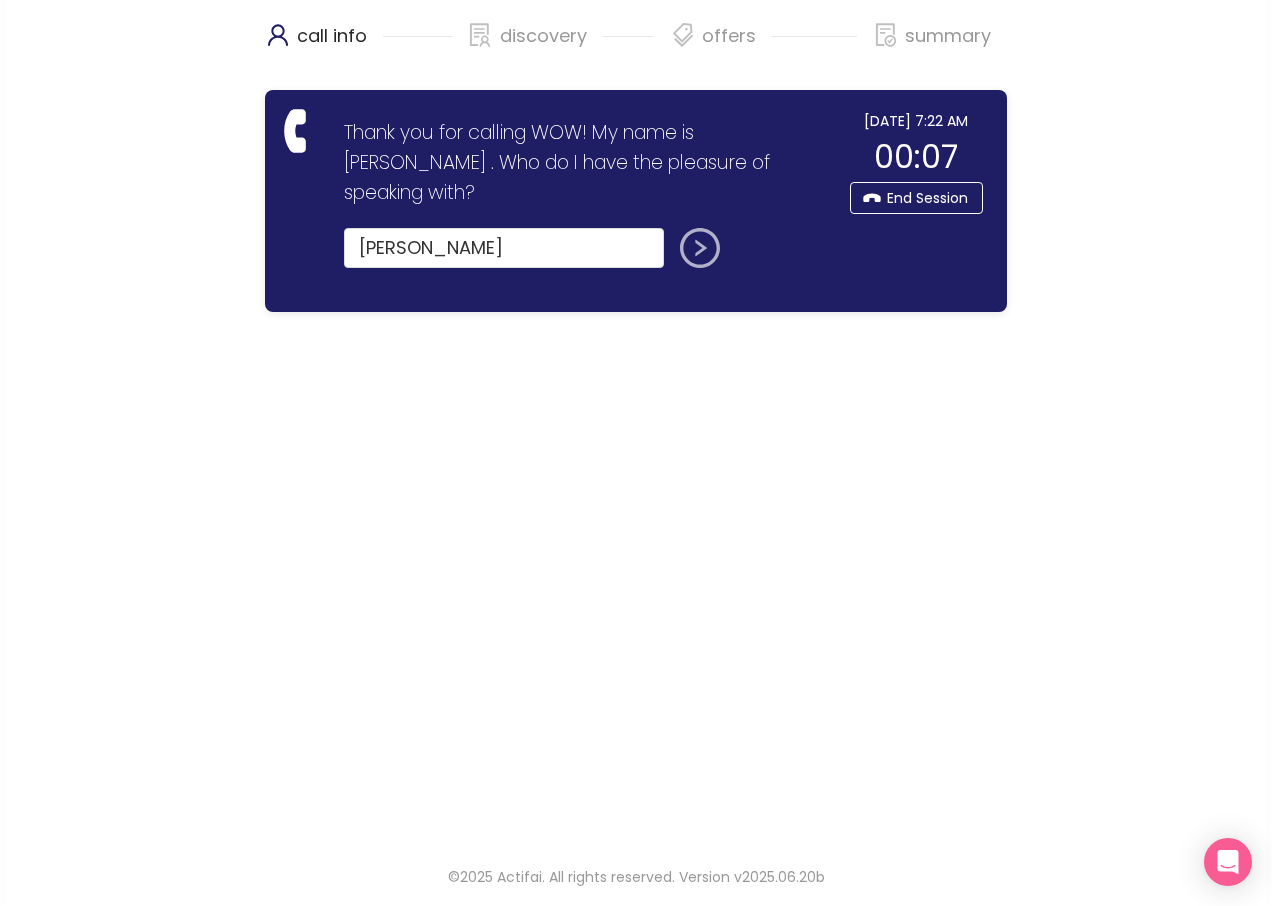 click 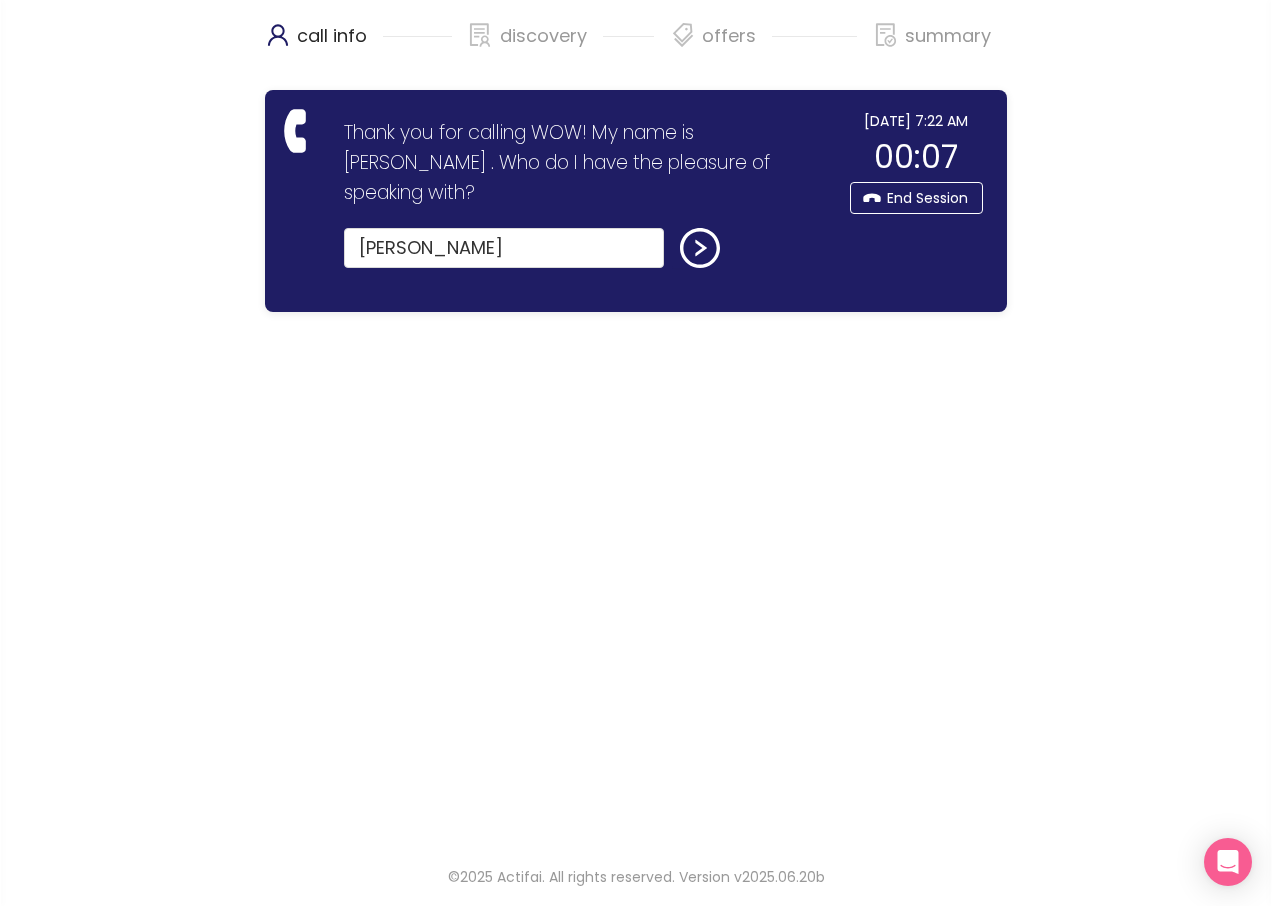 type on "[PERSON_NAME]" 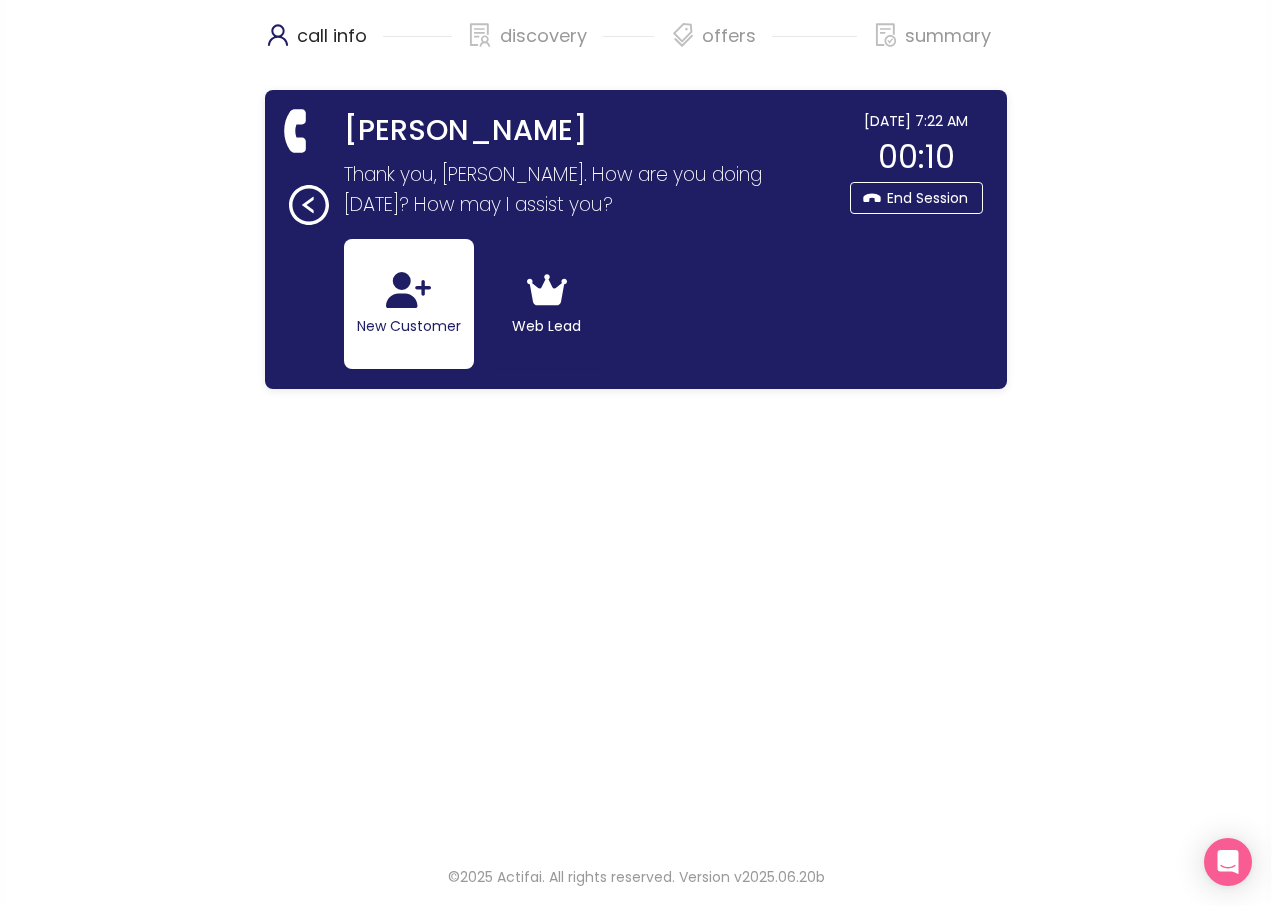 click on "New Customer" 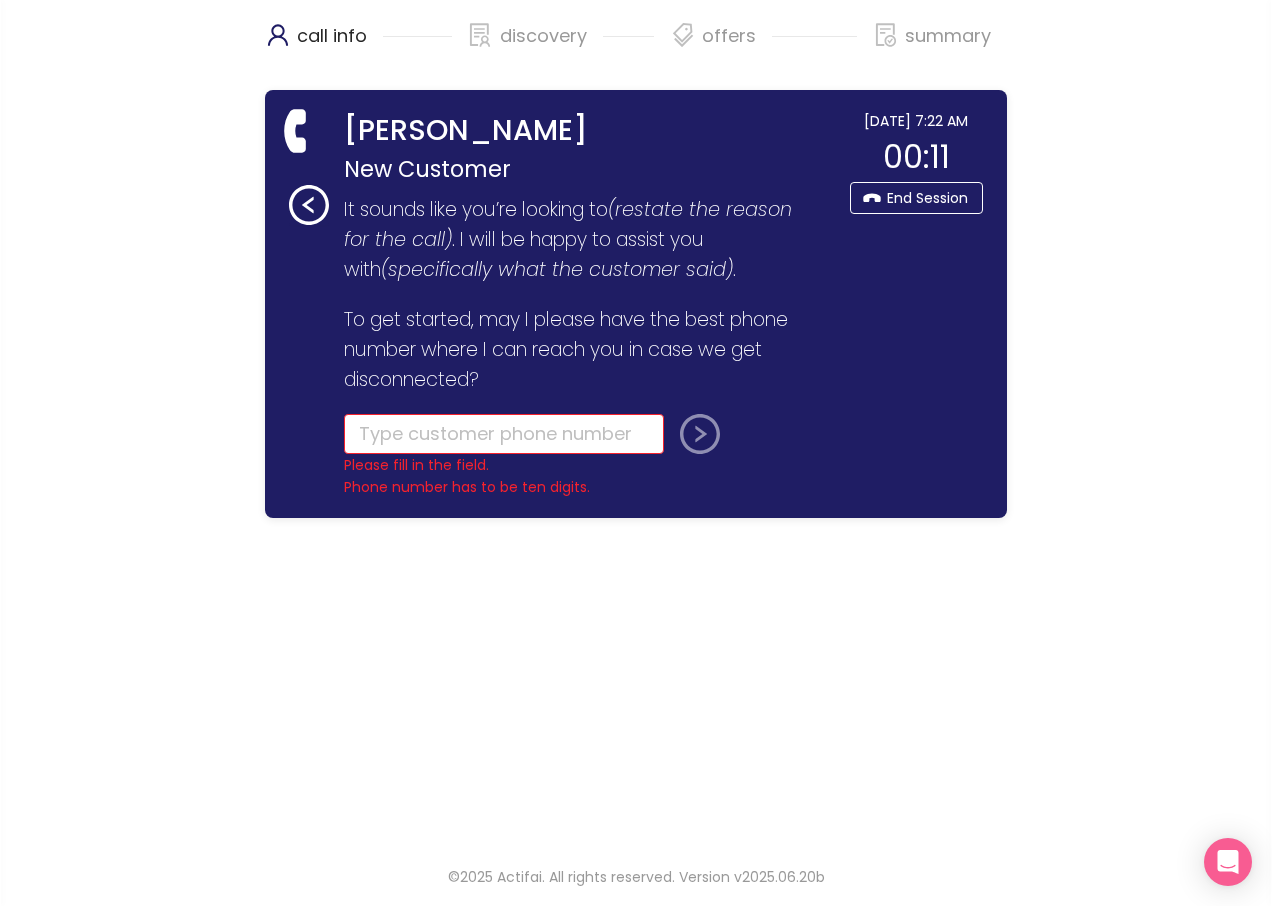 click on "Thank you for calling WOW! My name is [PERSON_NAME] . Who do I have the pleasure of speaking with? [PERSON_NAME] Thank you, [PERSON_NAME]. How are you doing [DATE]? How may I assist you? New Customer Web Lead It sounds like you’re looking to  (restate the reason for the call) . I will be happy to assist you with  (specifically what the customer said) . To get started, may I please have the best phone number where I can reach you in case we get disconnected? Please fill in the field. Phone number has to be ten digits. Thank you. And may I please have the address where we’ll install your services? Search  Similar serviceable addresses:" 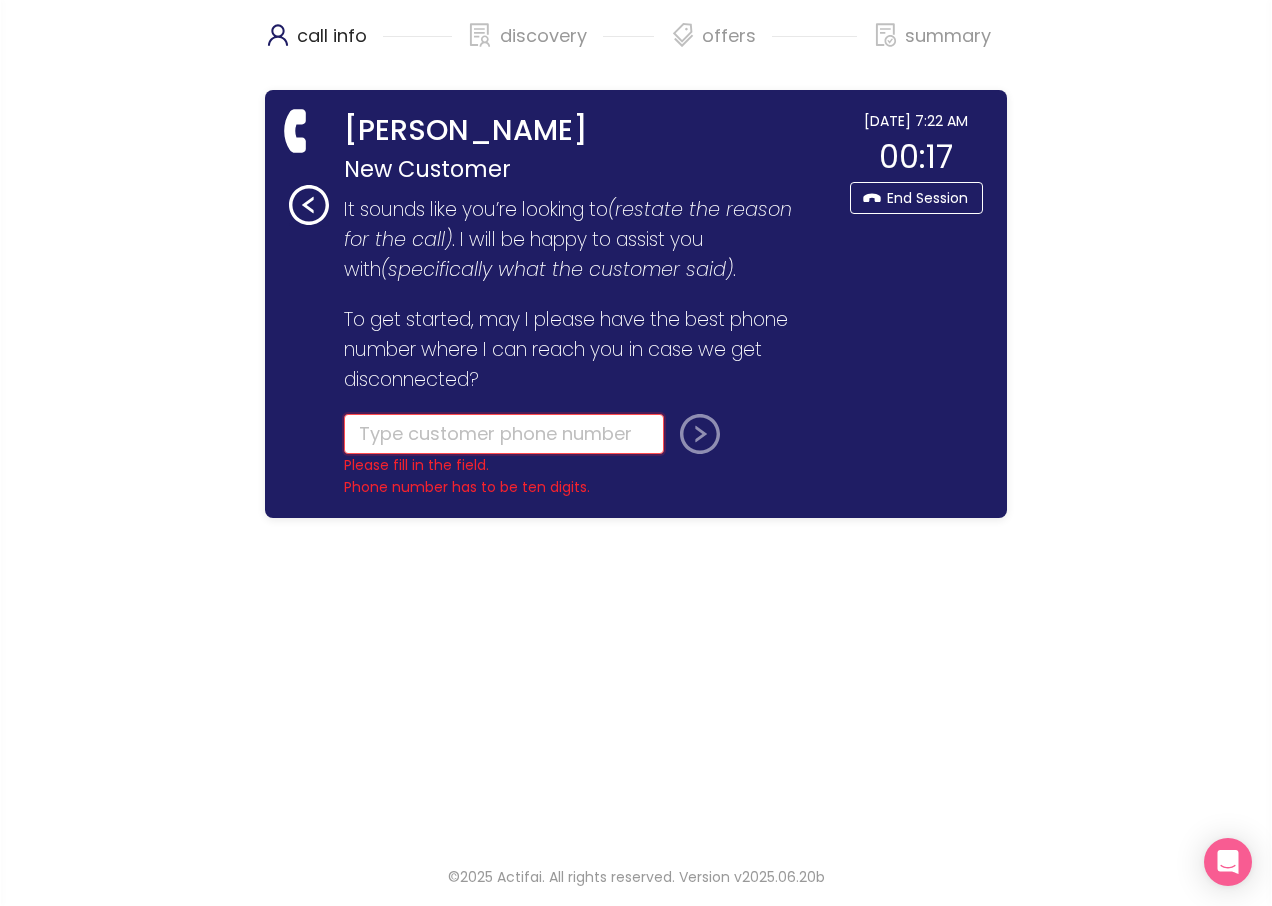 drag, startPoint x: 368, startPoint y: 440, endPoint x: 353, endPoint y: 455, distance: 21.213203 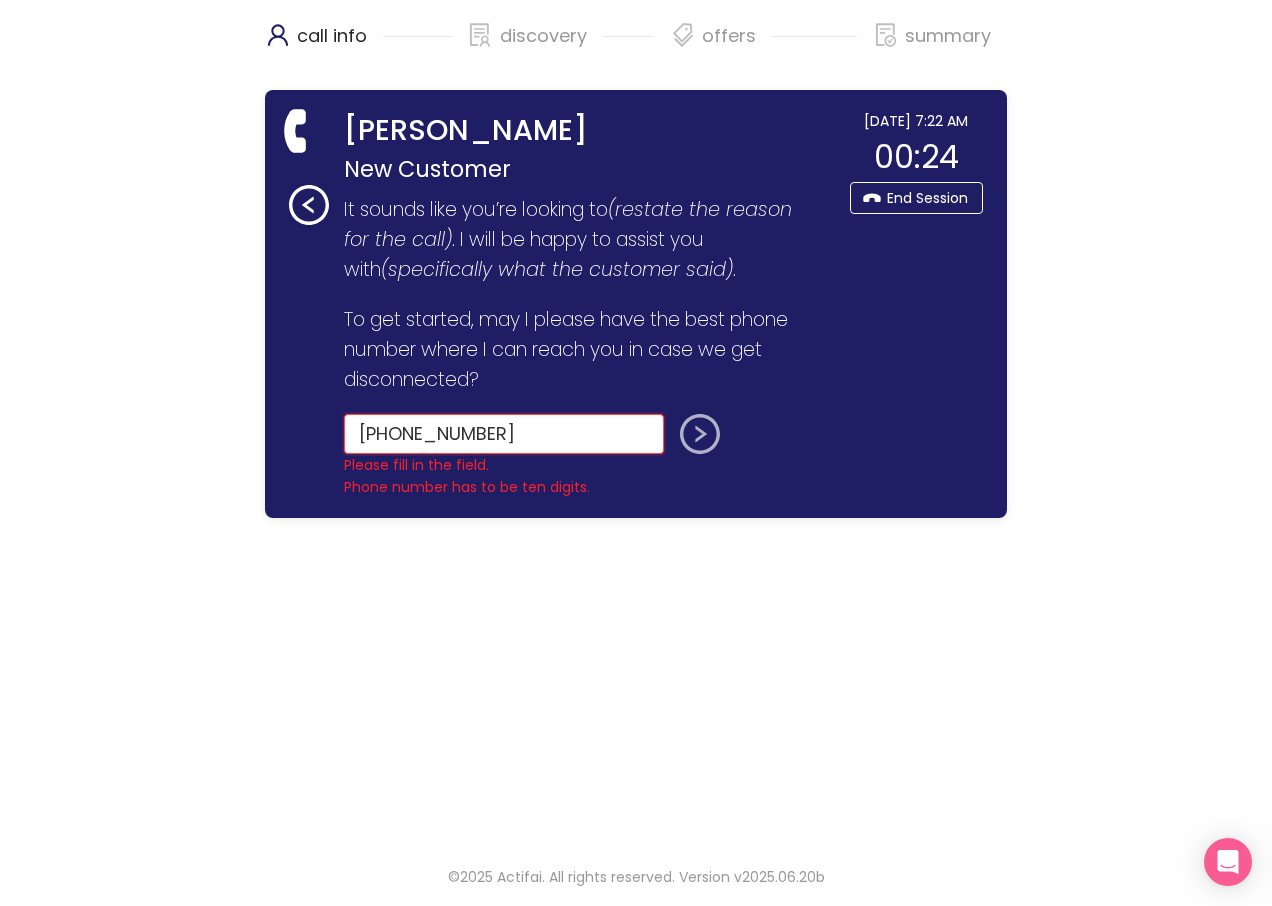 type on "[PHONE_NUMBER]" 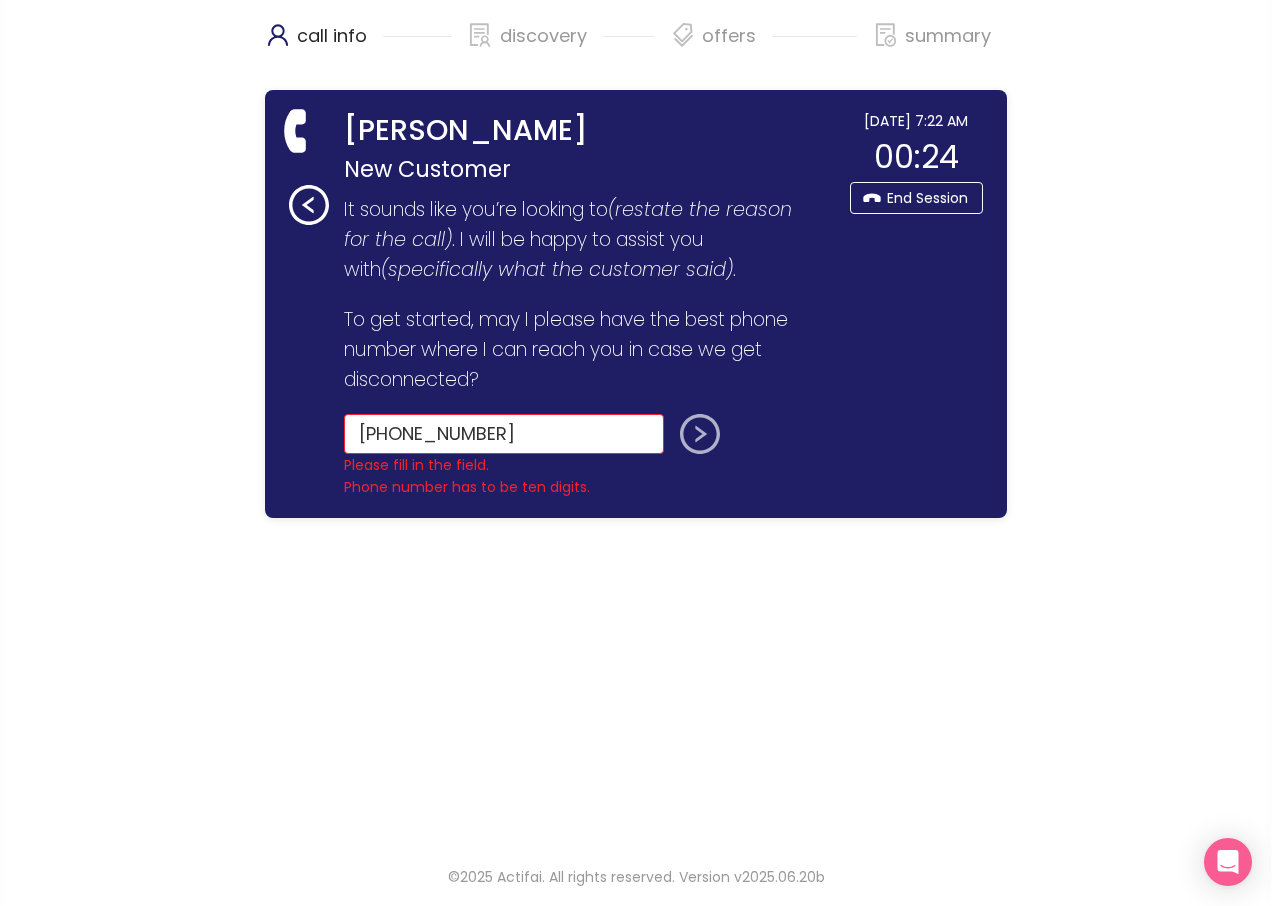 click 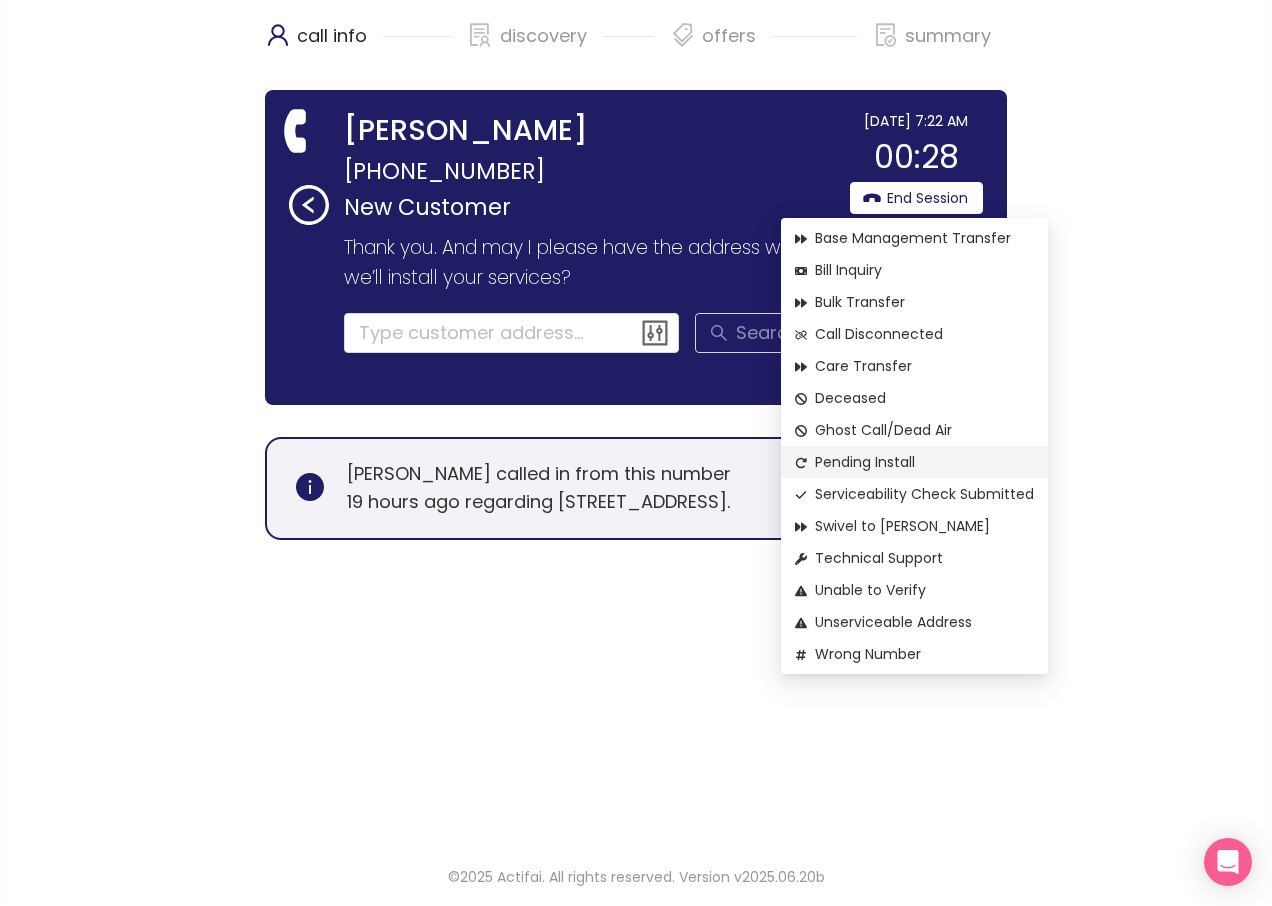 click on "Pending Install" 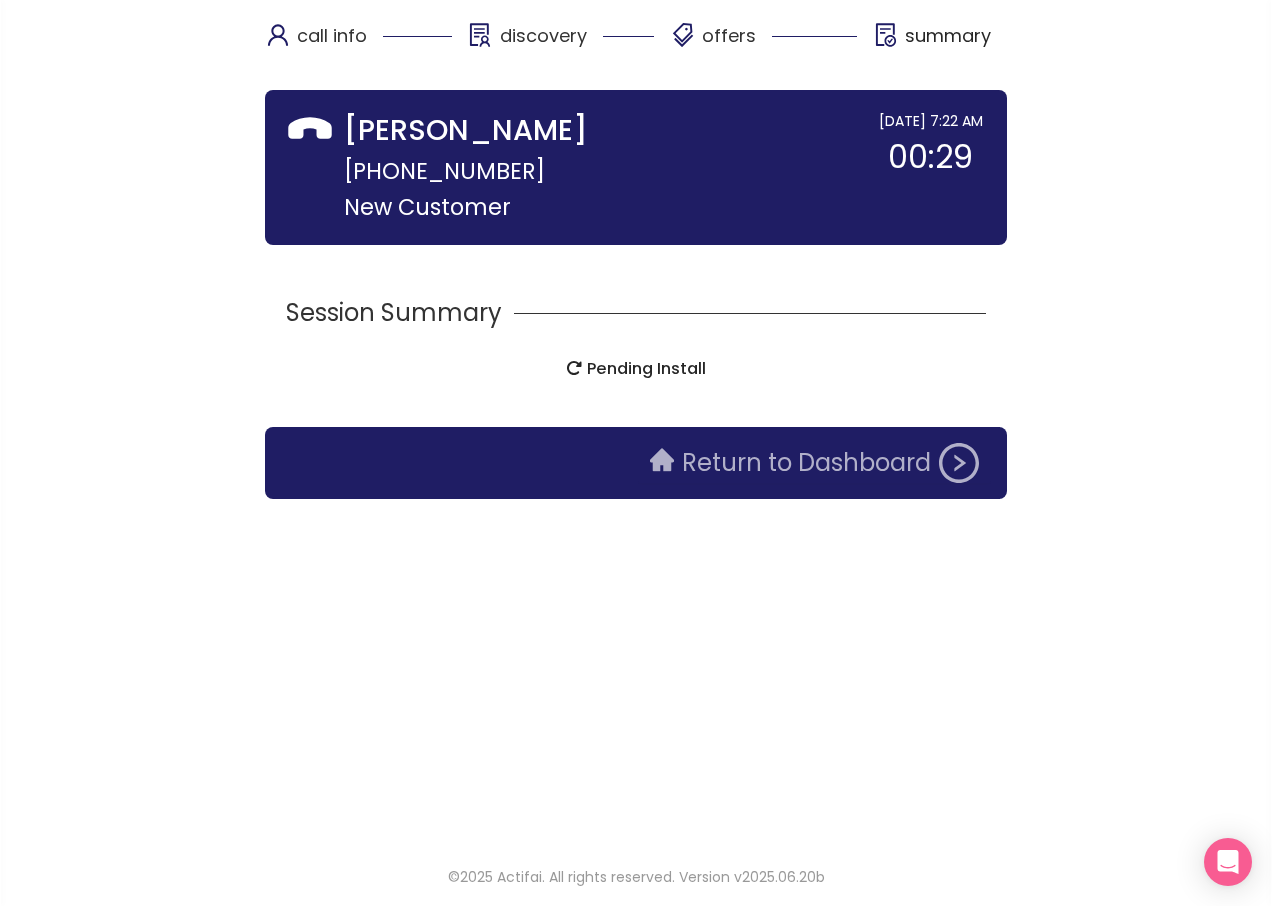 click on "Return to Dashboard" 